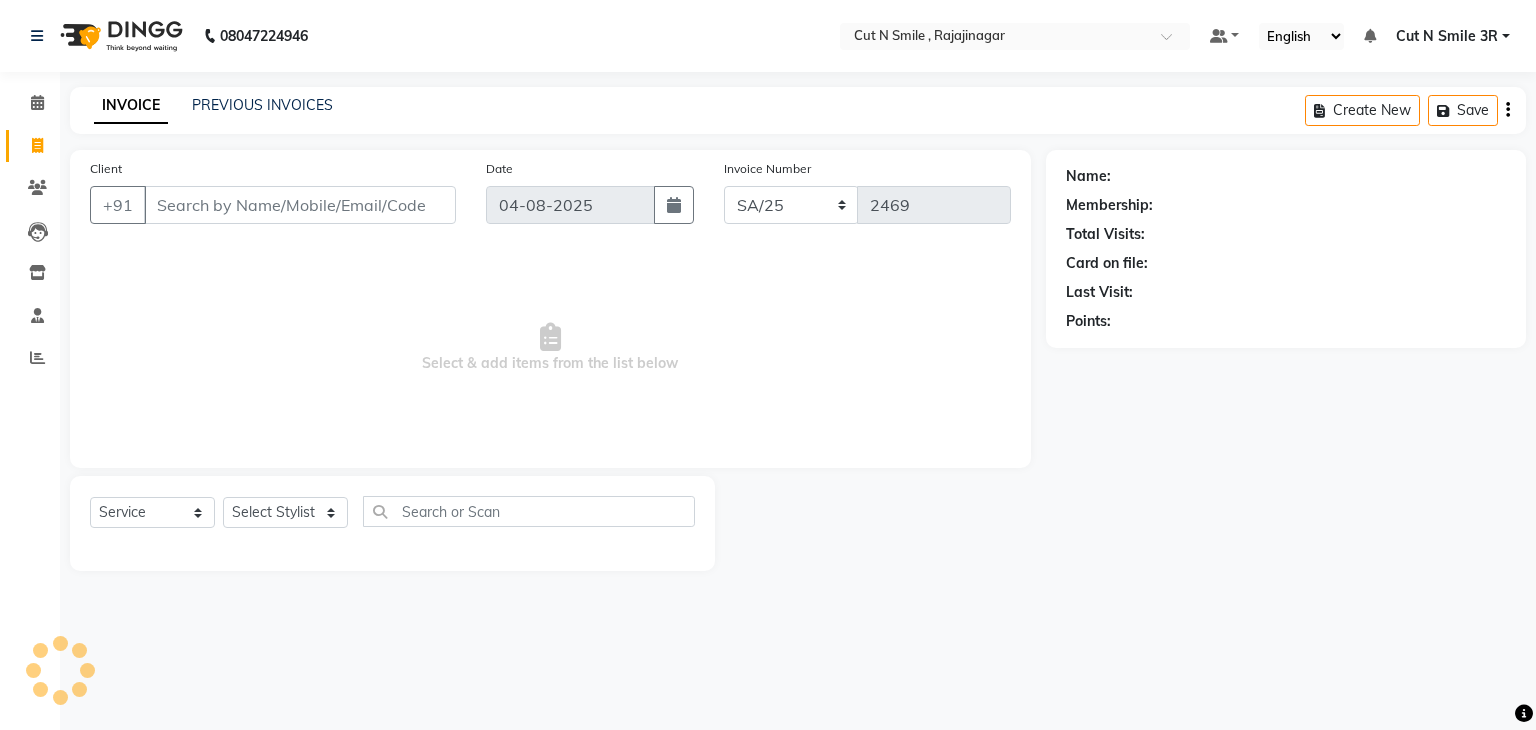 select on "7181" 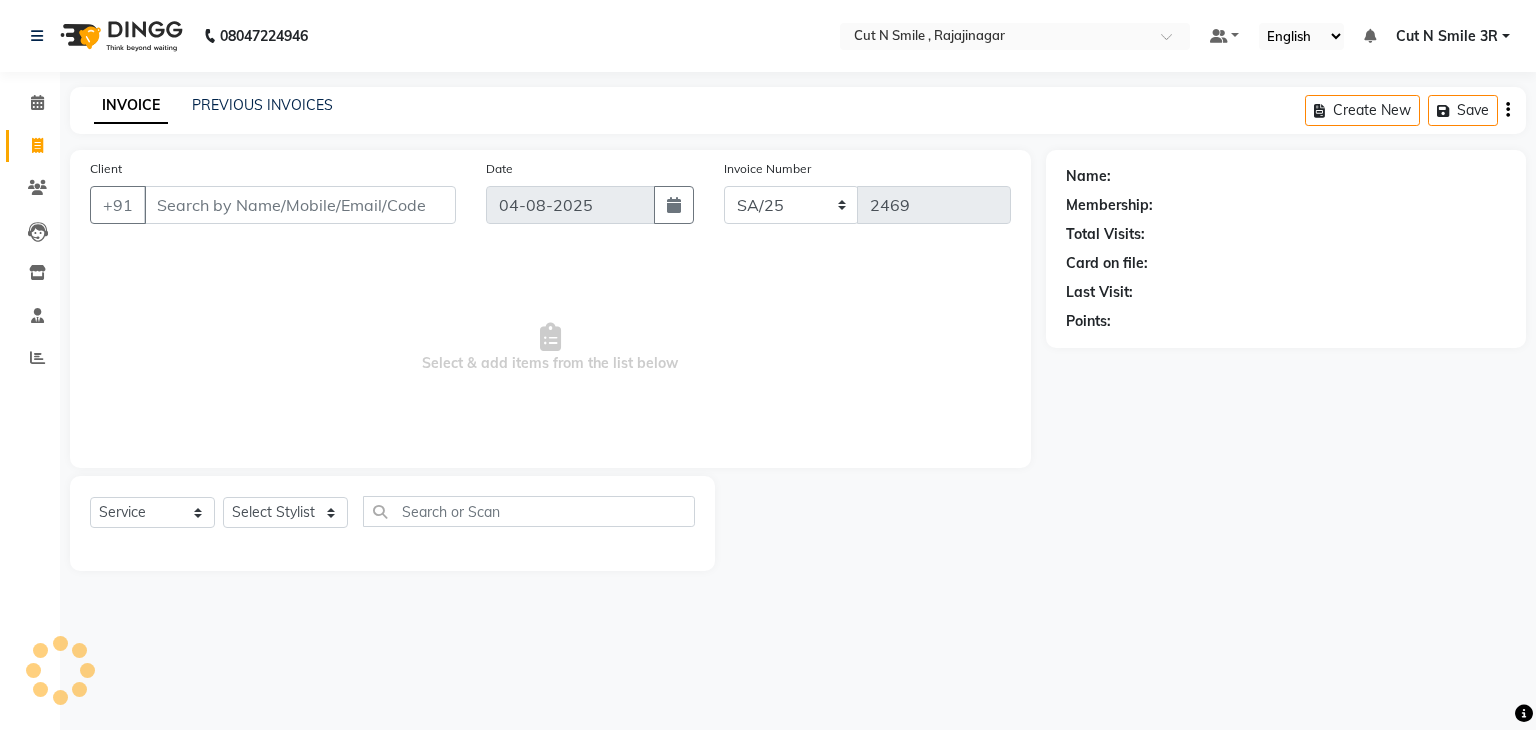 scroll, scrollTop: 0, scrollLeft: 0, axis: both 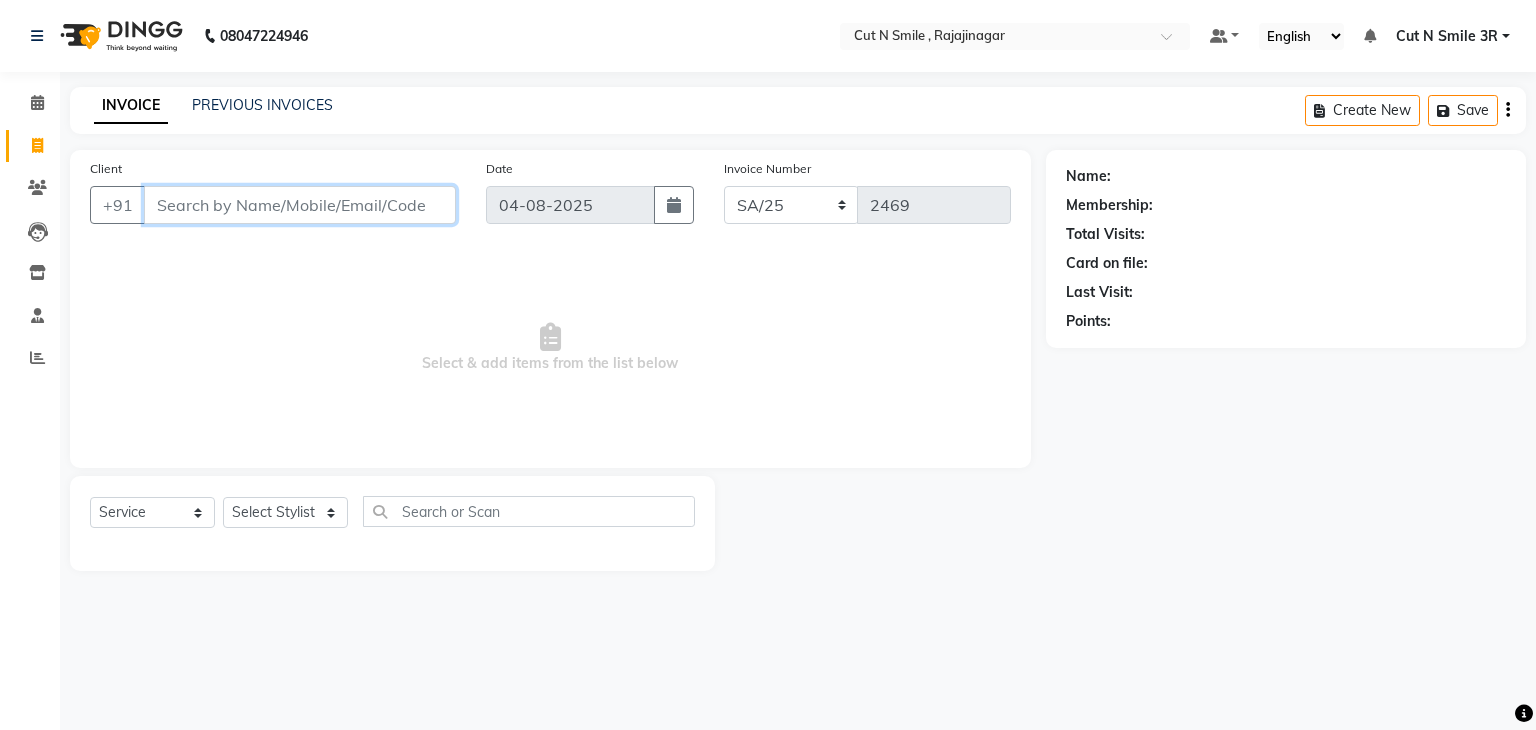 click on "Client" at bounding box center [300, 205] 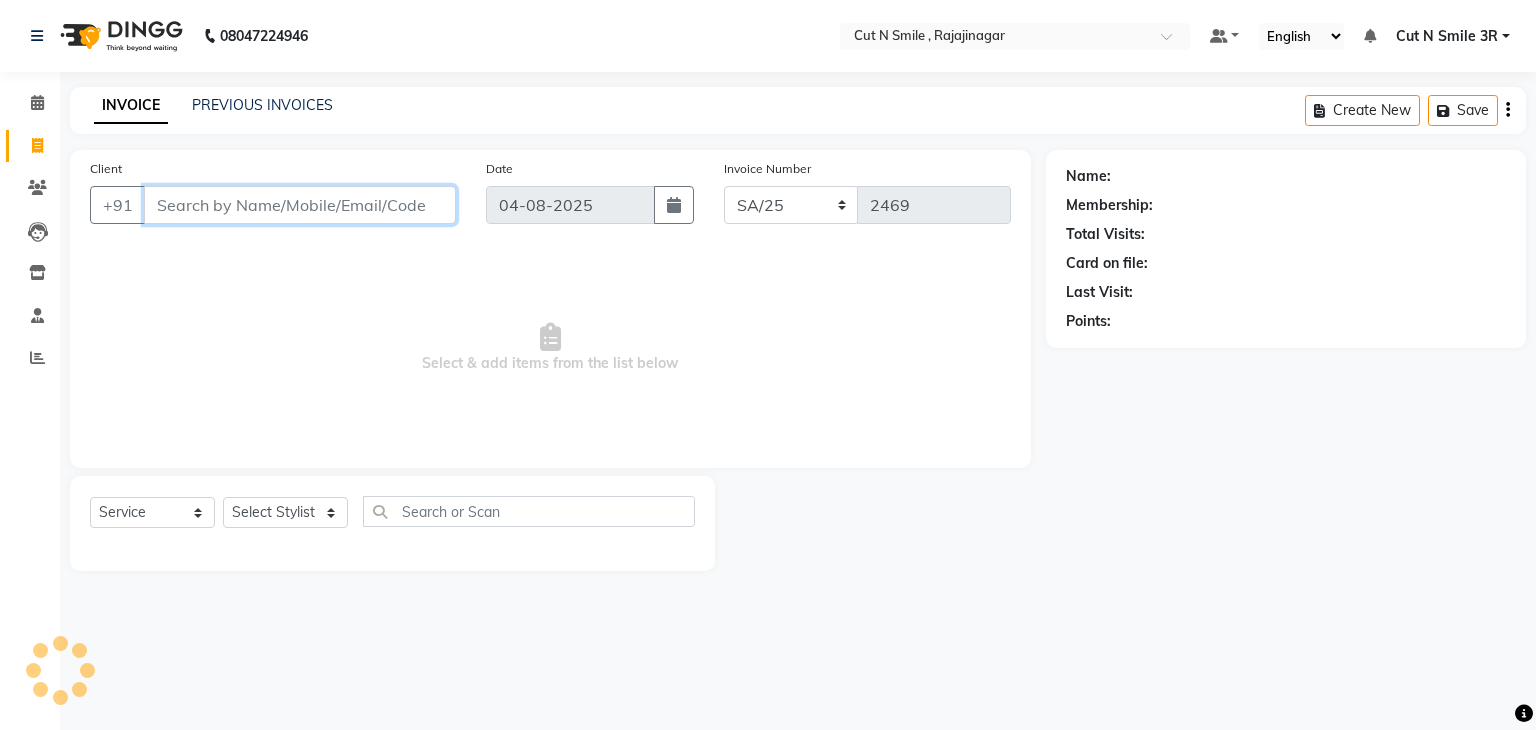 click on "Client" at bounding box center (300, 205) 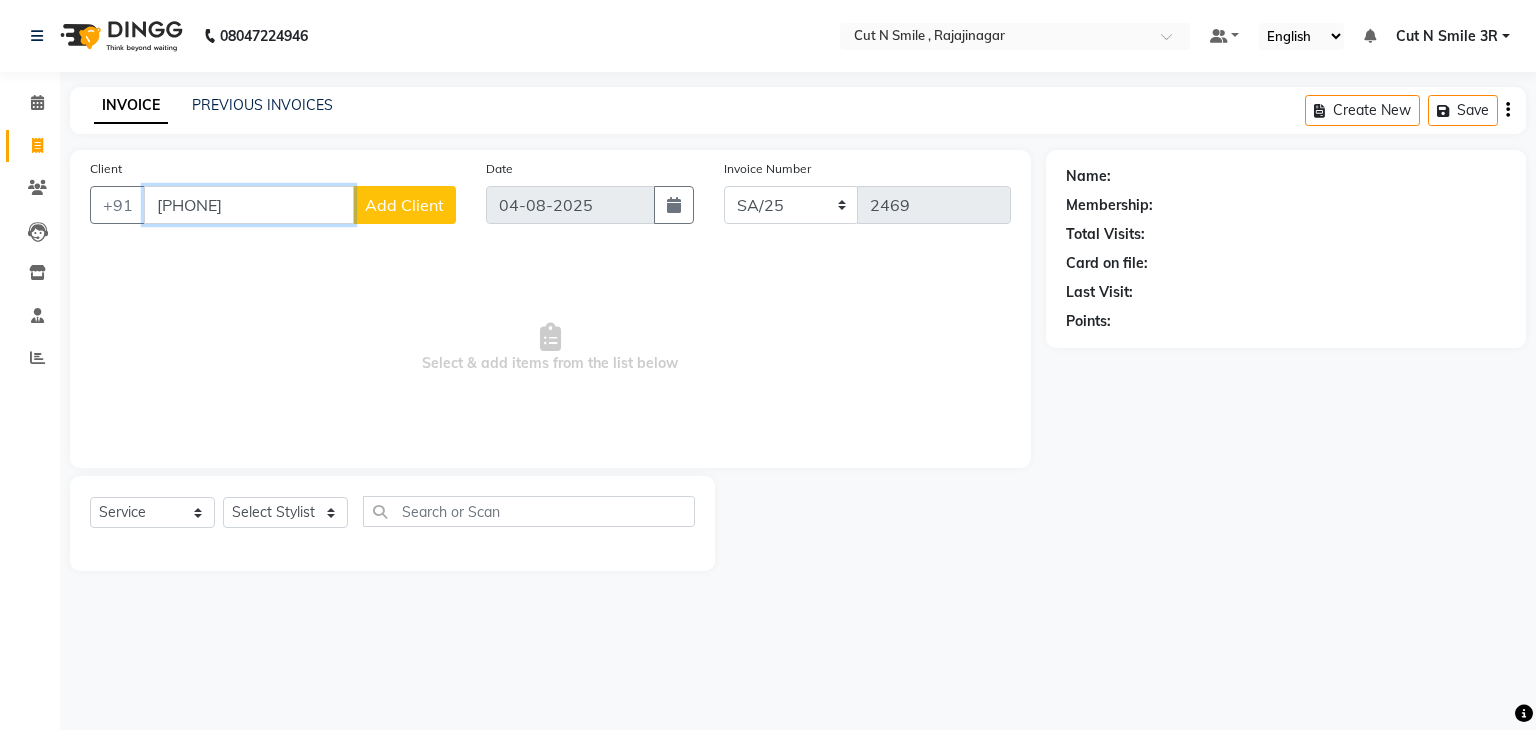 type on "[PHONE]" 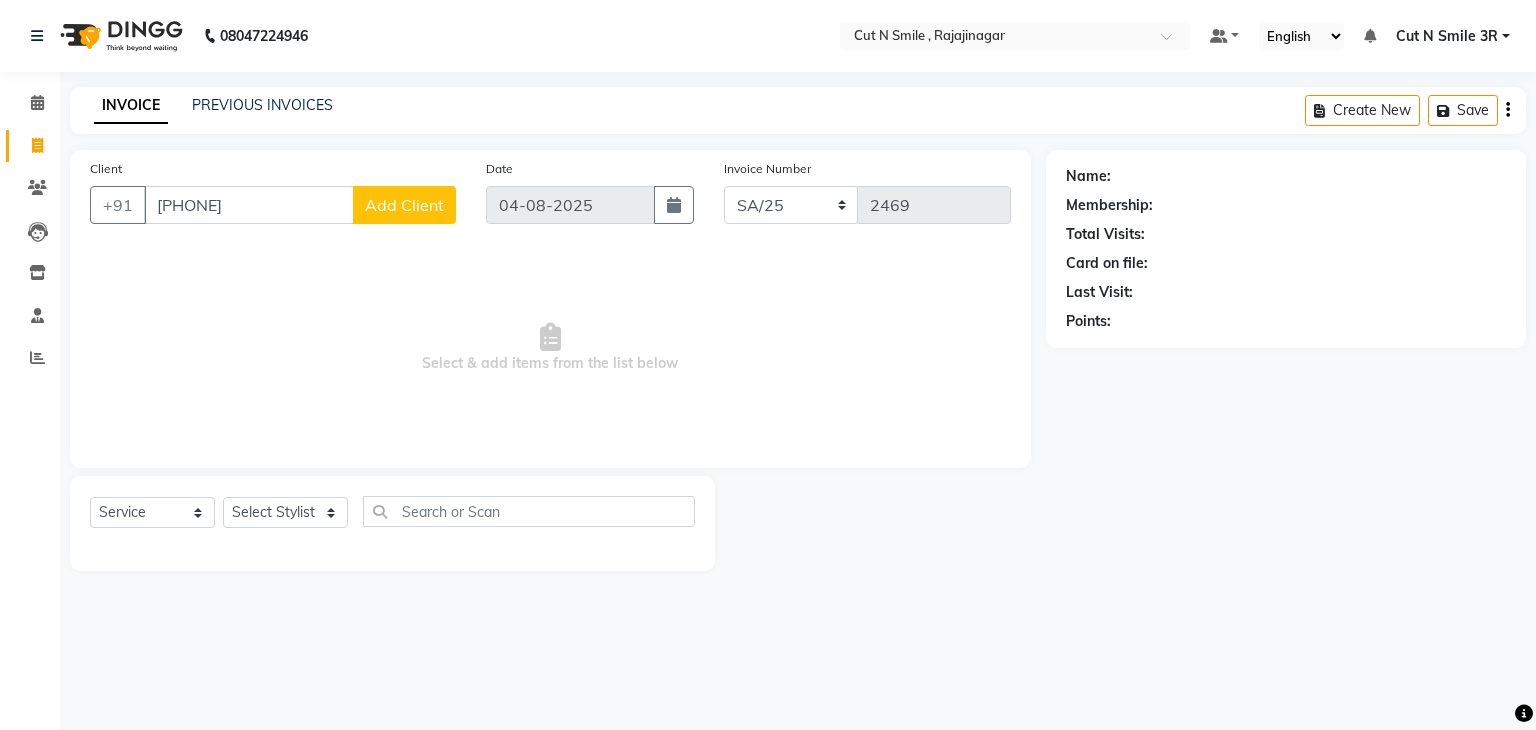 click on "Add Client" 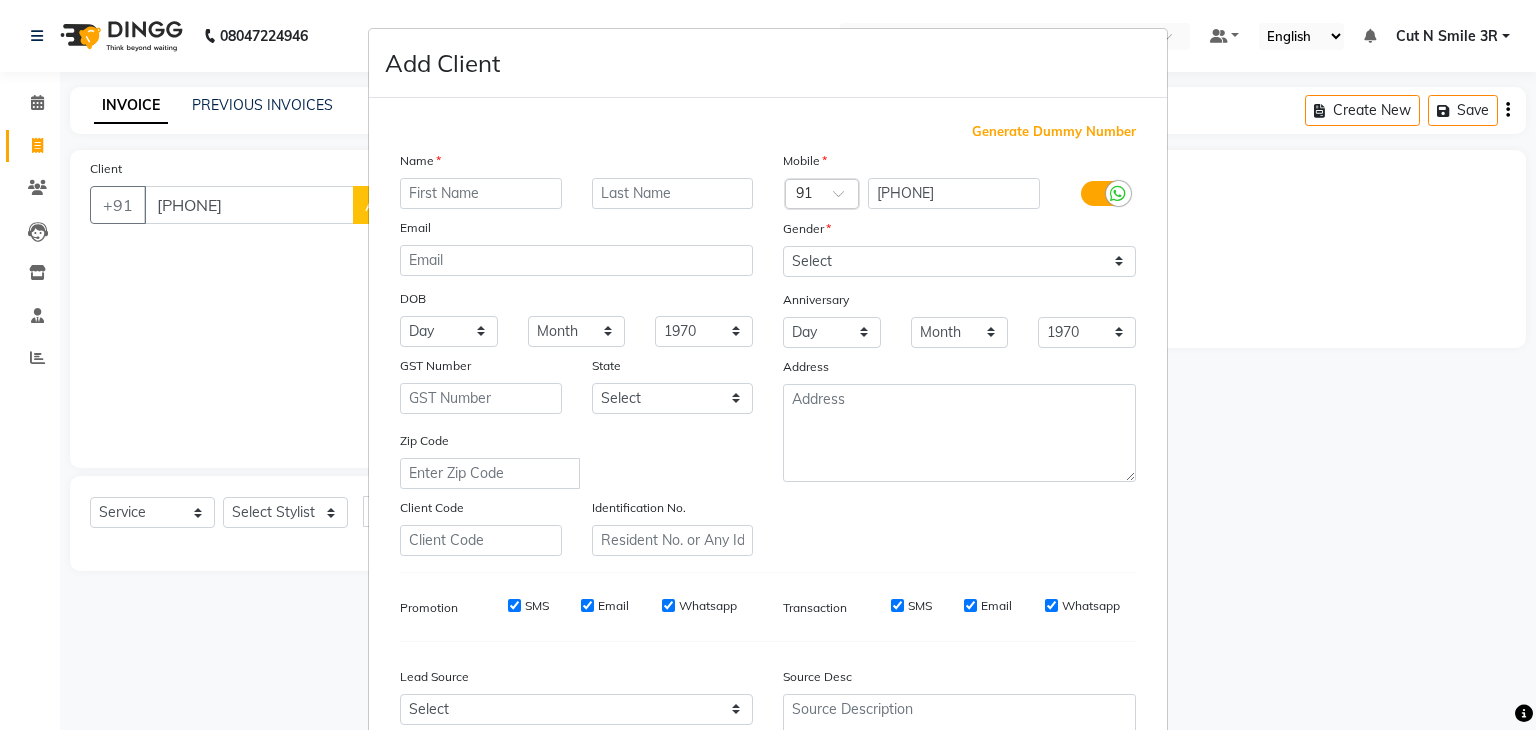 click at bounding box center [481, 193] 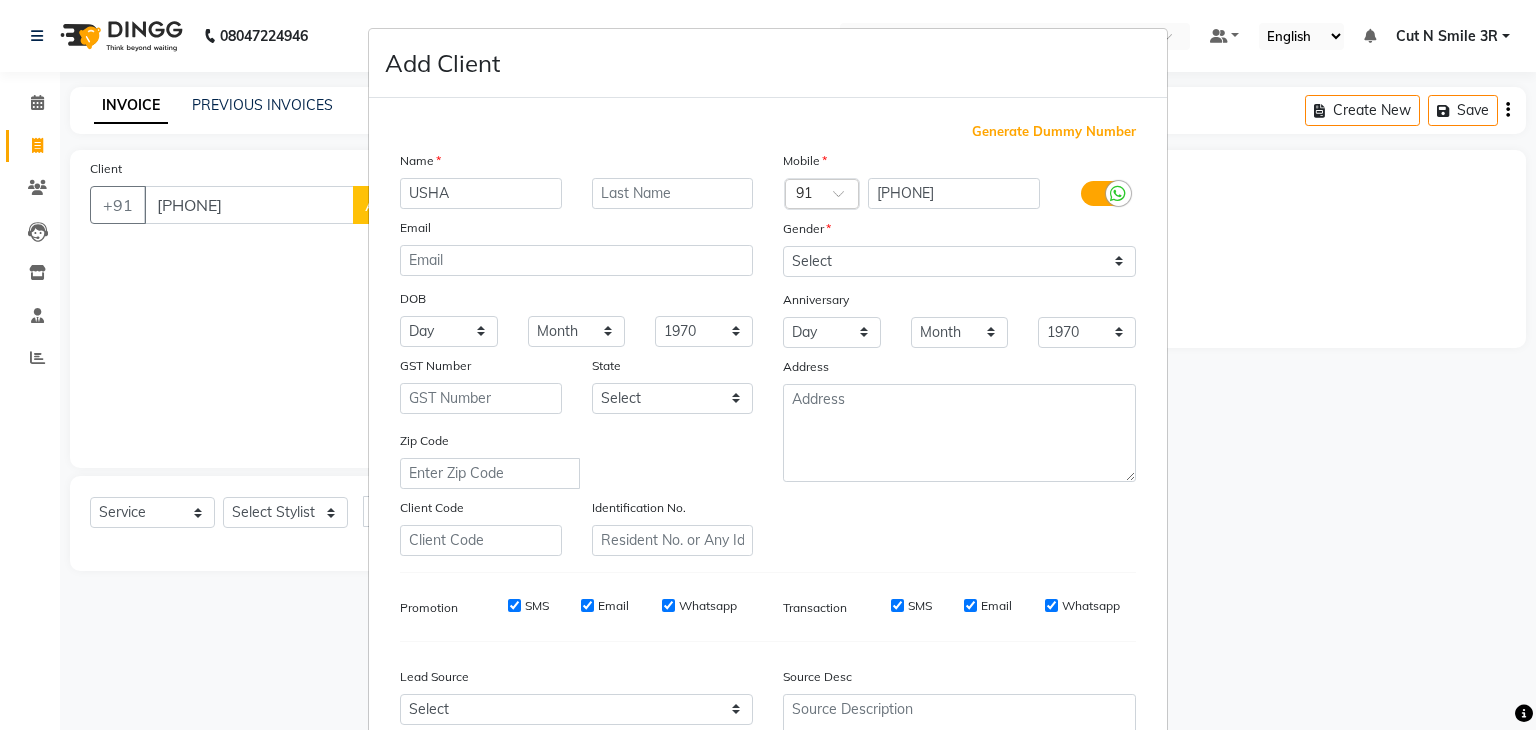type on "USHA" 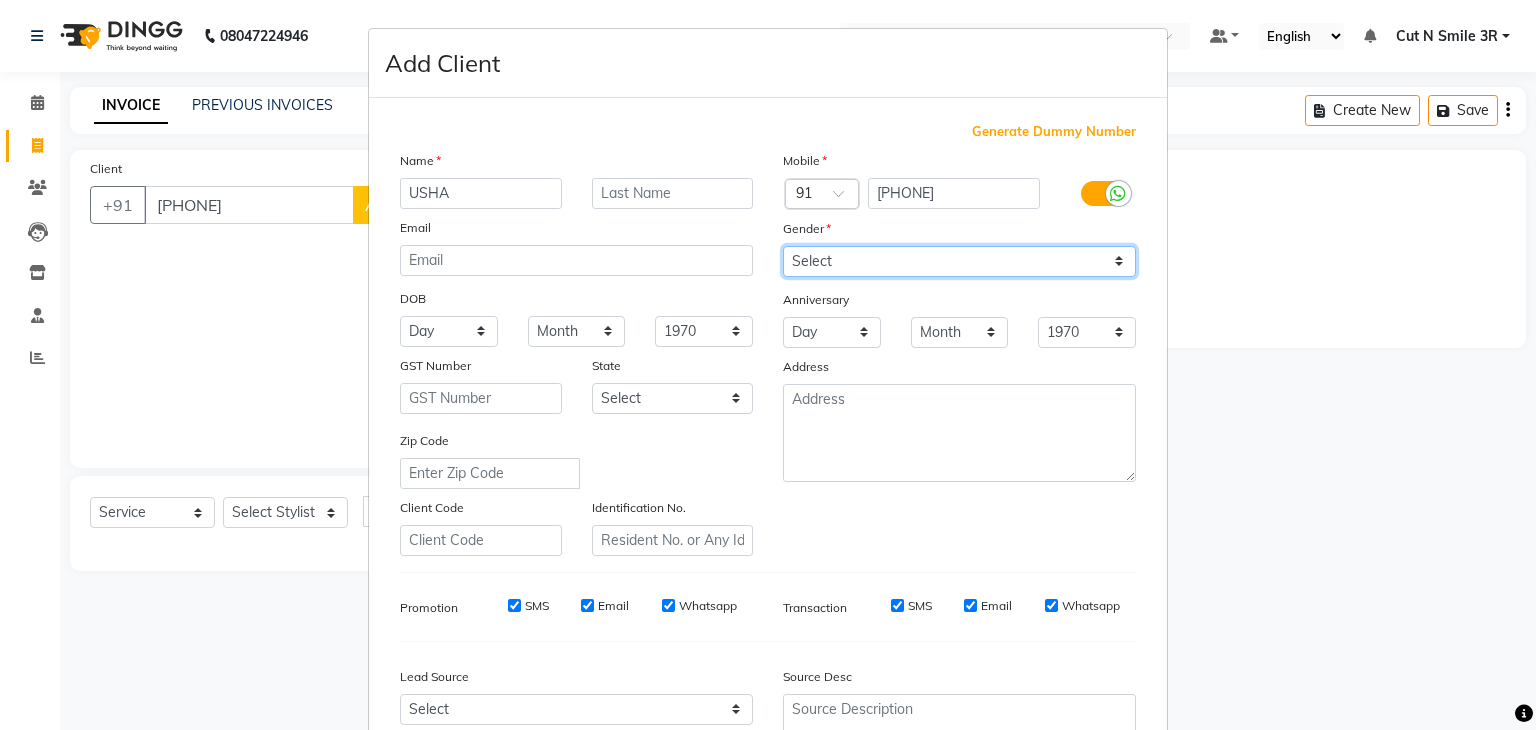 click on "Select Male Female Other Prefer Not To Say" at bounding box center [959, 261] 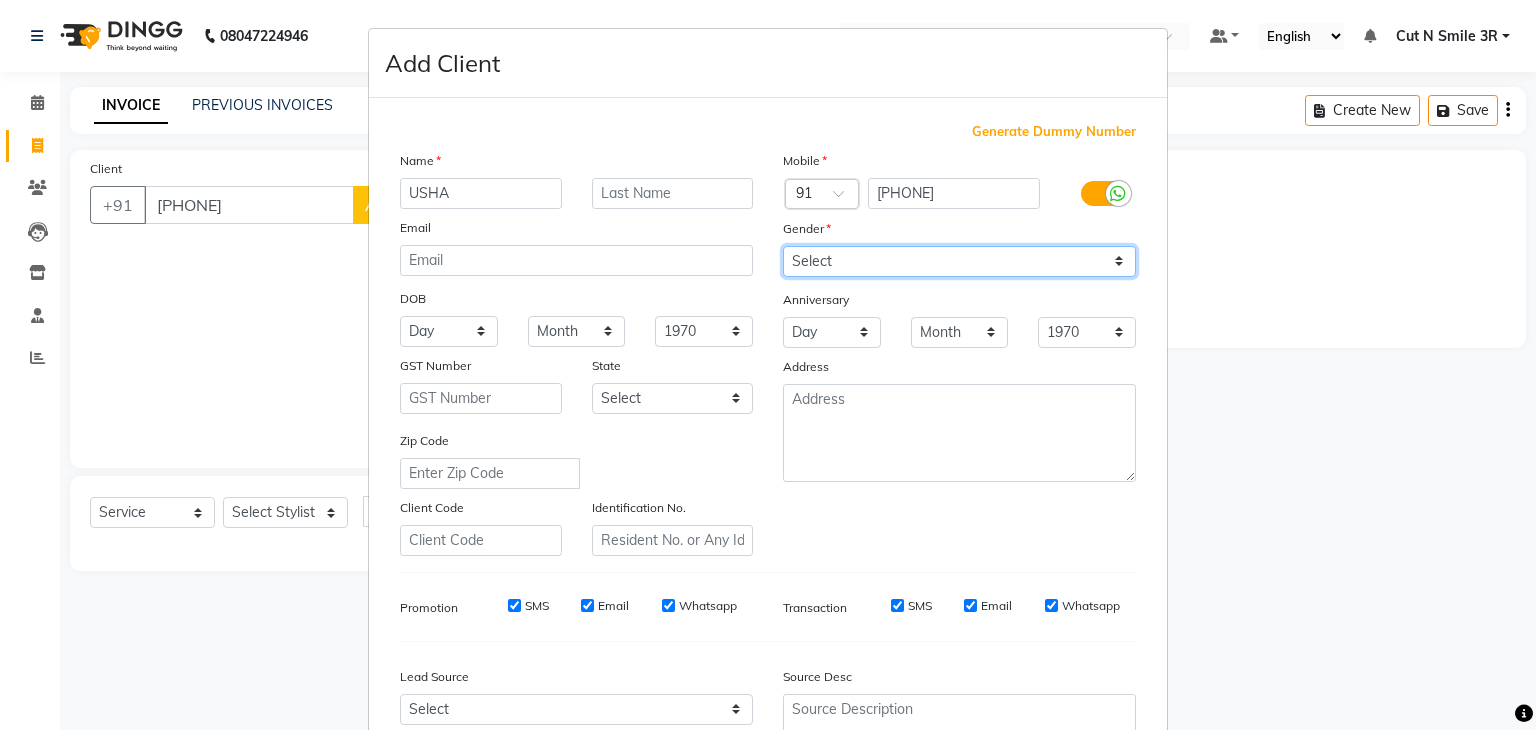 select on "female" 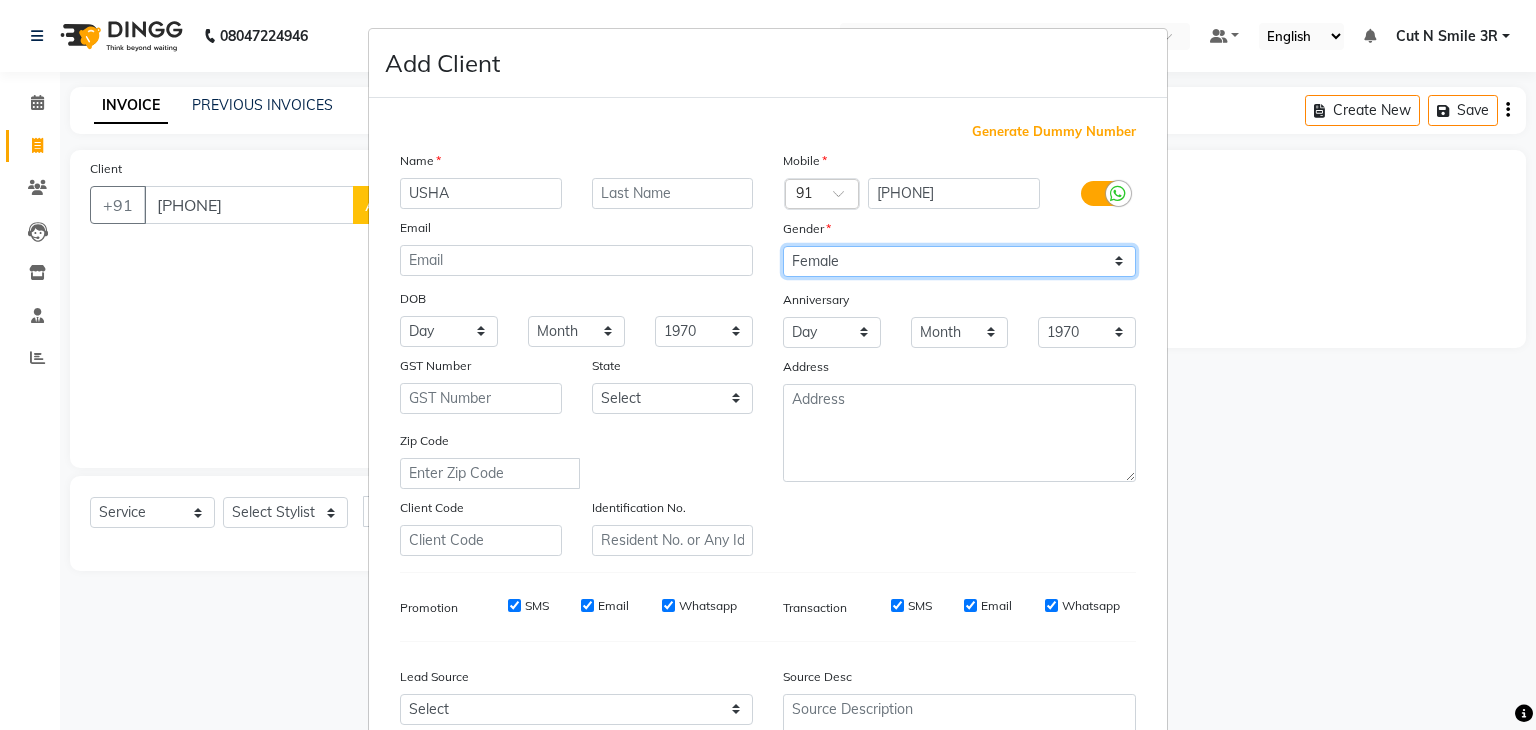 click on "Select Male Female Other Prefer Not To Say" at bounding box center [959, 261] 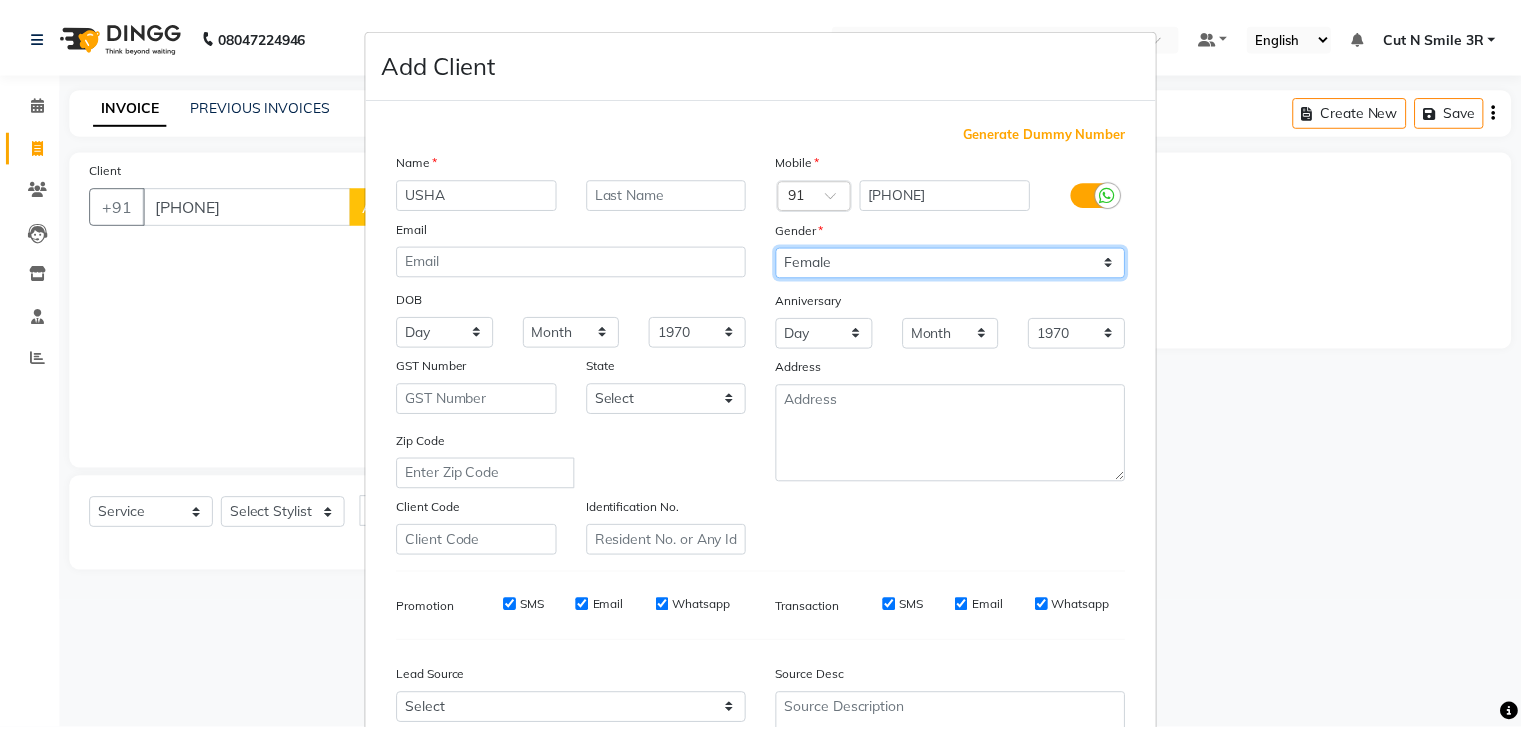 scroll, scrollTop: 203, scrollLeft: 0, axis: vertical 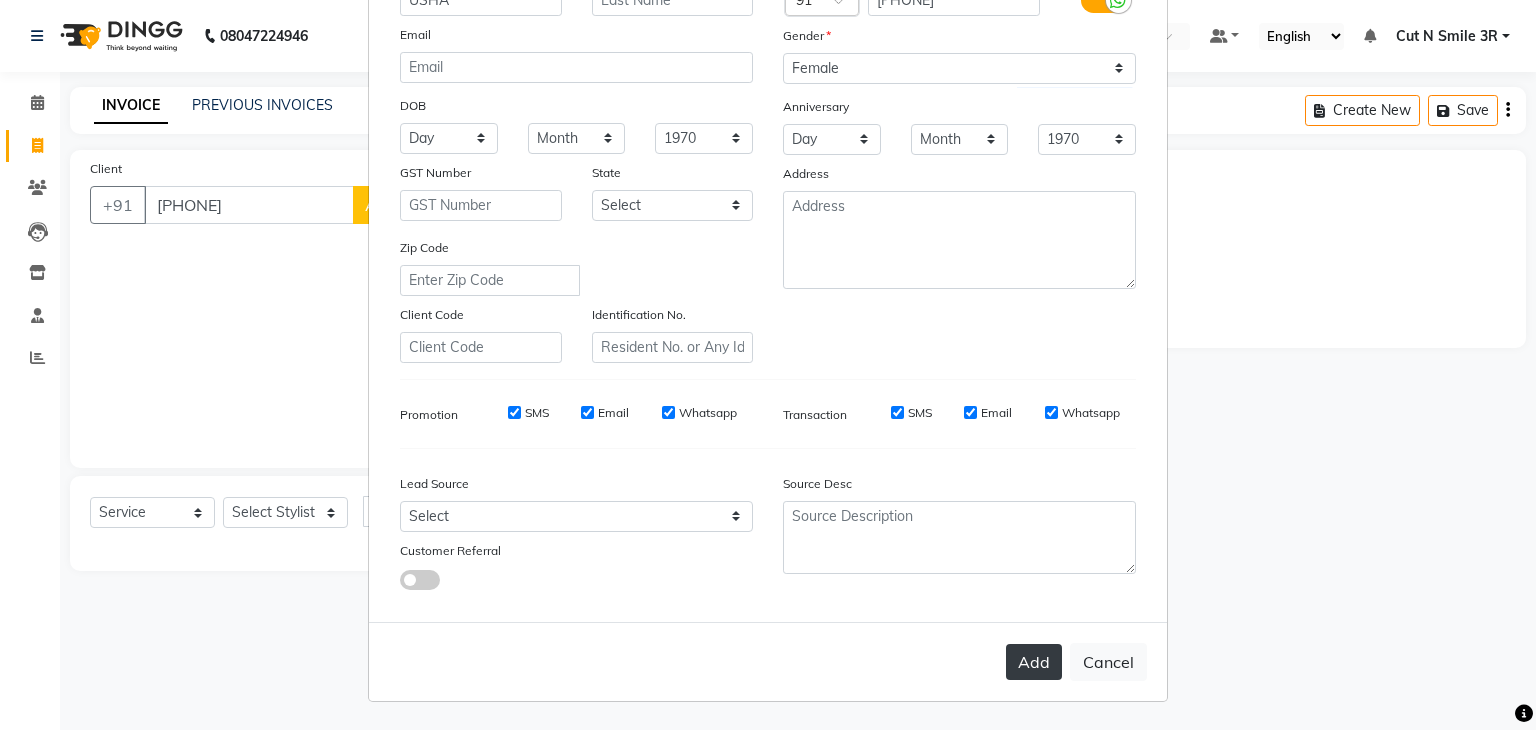 click on "Add" at bounding box center [1034, 662] 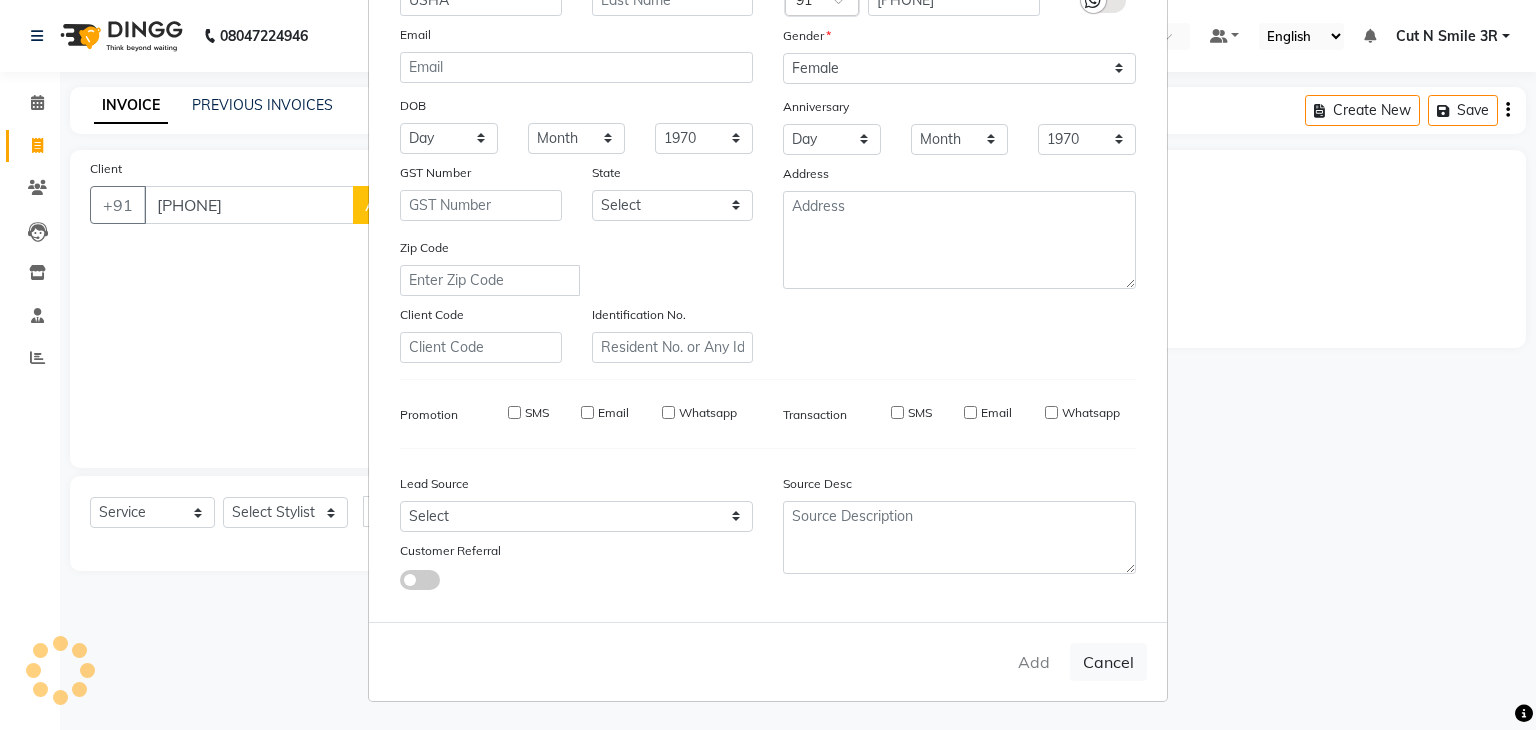 type 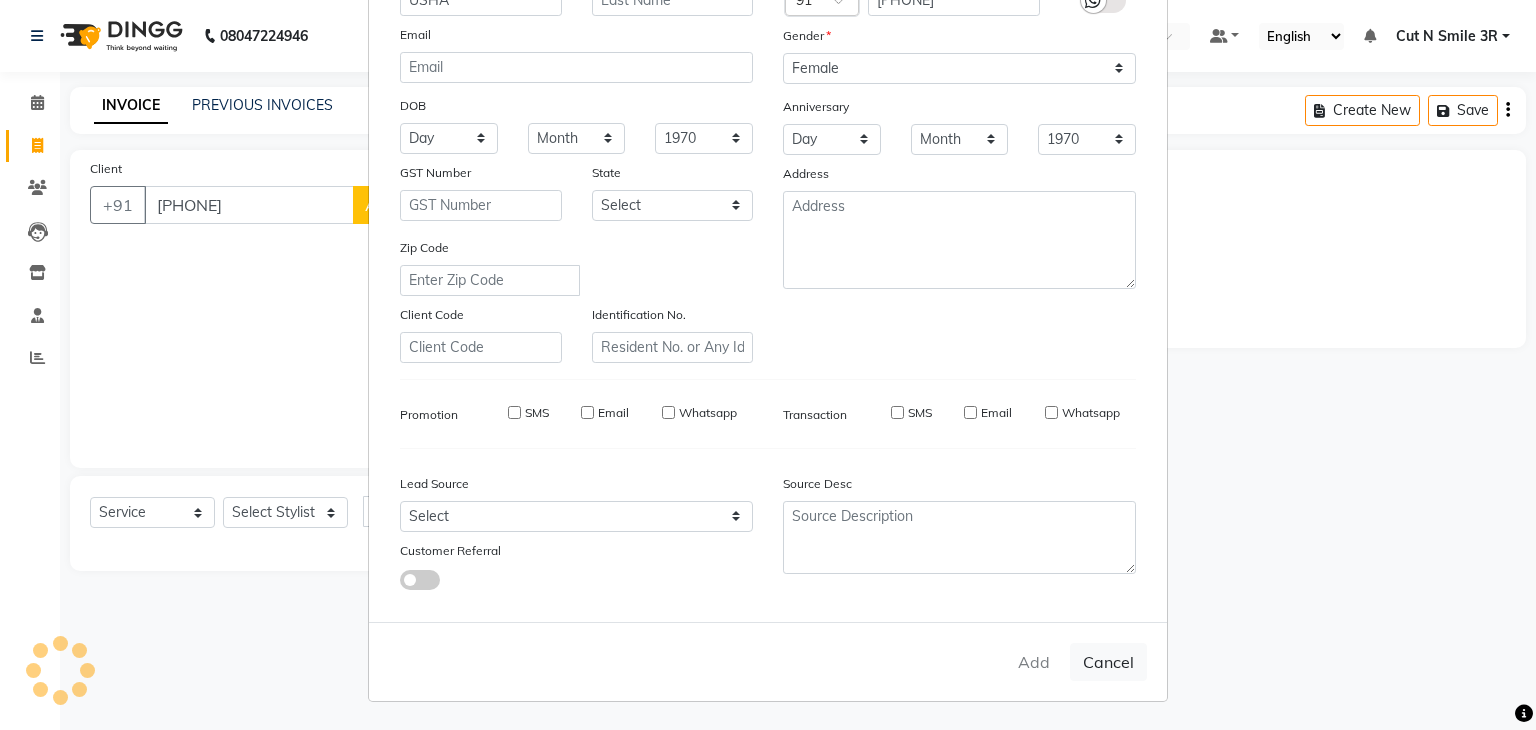 select 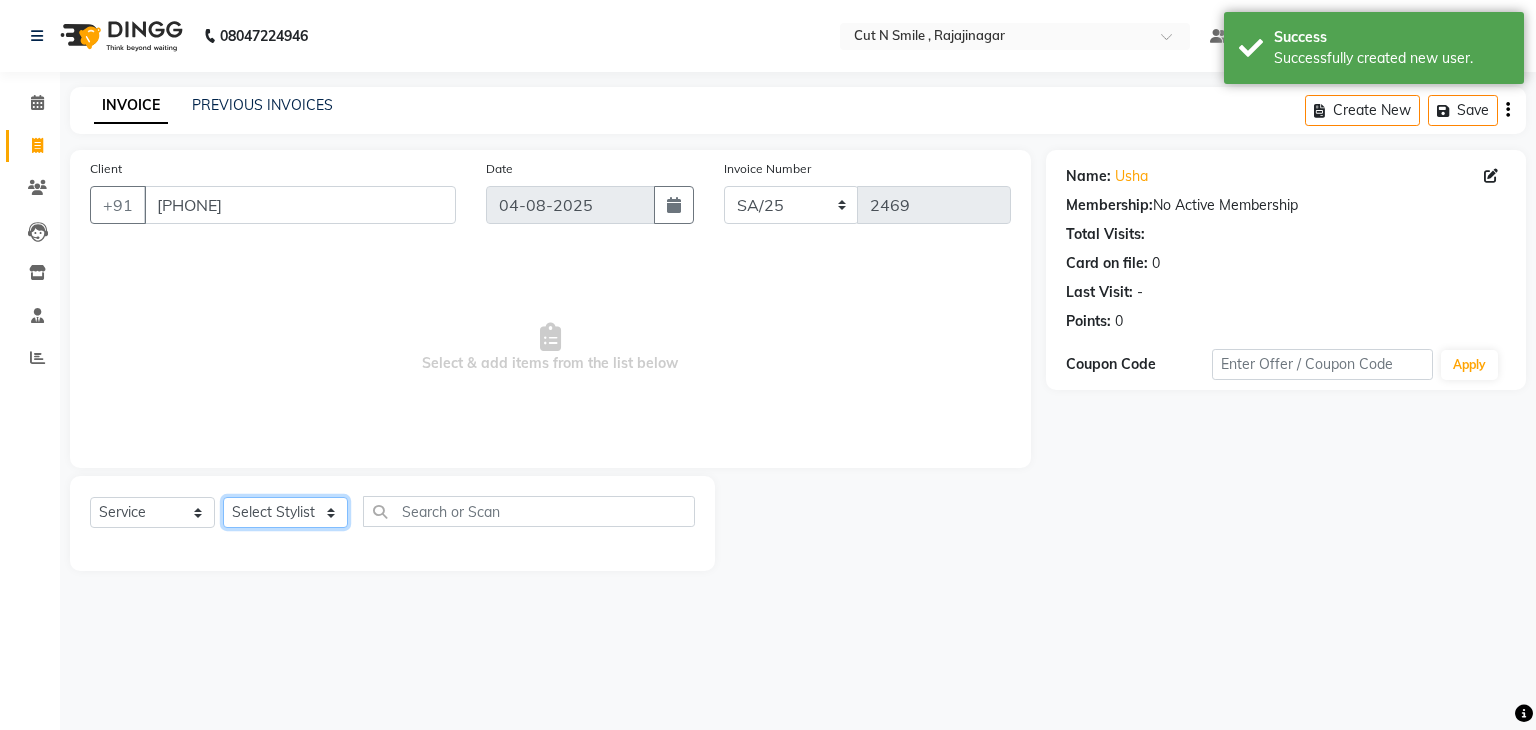 click on "Select Stylist Ali ML Ammu 3R Ankith VN Ash Mohammed 3R Atheek 3R Binitha 3R Bipana 4R CNS BOB  Cut N Smile 17M  Cut N Smile 3R Cut n Smile 4R Cut N Smile 9M Cut N Smile ML Cut N Smile V Fazil Ali 4R Govind VN Hema 4R Jayashree VN Karan VN Love 4R Mani Singh 3R Manu 4R  Muskaan VN Nadeem 4R N D M 4R NDM Alam 4R Noushad VN Pavan 4R Priya BOB Priyanka 3R Rahul 3R Ravi 3R Riya BOB Rohith 4R Roobina 3R Roopa 4R Rubina BOB Sahil Ahmed 3R Sahil Bhatti 4R Sameer 3R Sanajana BOB  Sanjana BOB Sarita VN Shaan 4R Shahid 4R Shakir VN Shanavaaz BOB Shiney 3R Shivu Raj 4R Srijana BOB Sunil Laddi 4R Sunny VN Supriya BOB Sushmitha 4R Vakeel 3R Varas 4R Varas BOB Vishwa VN" 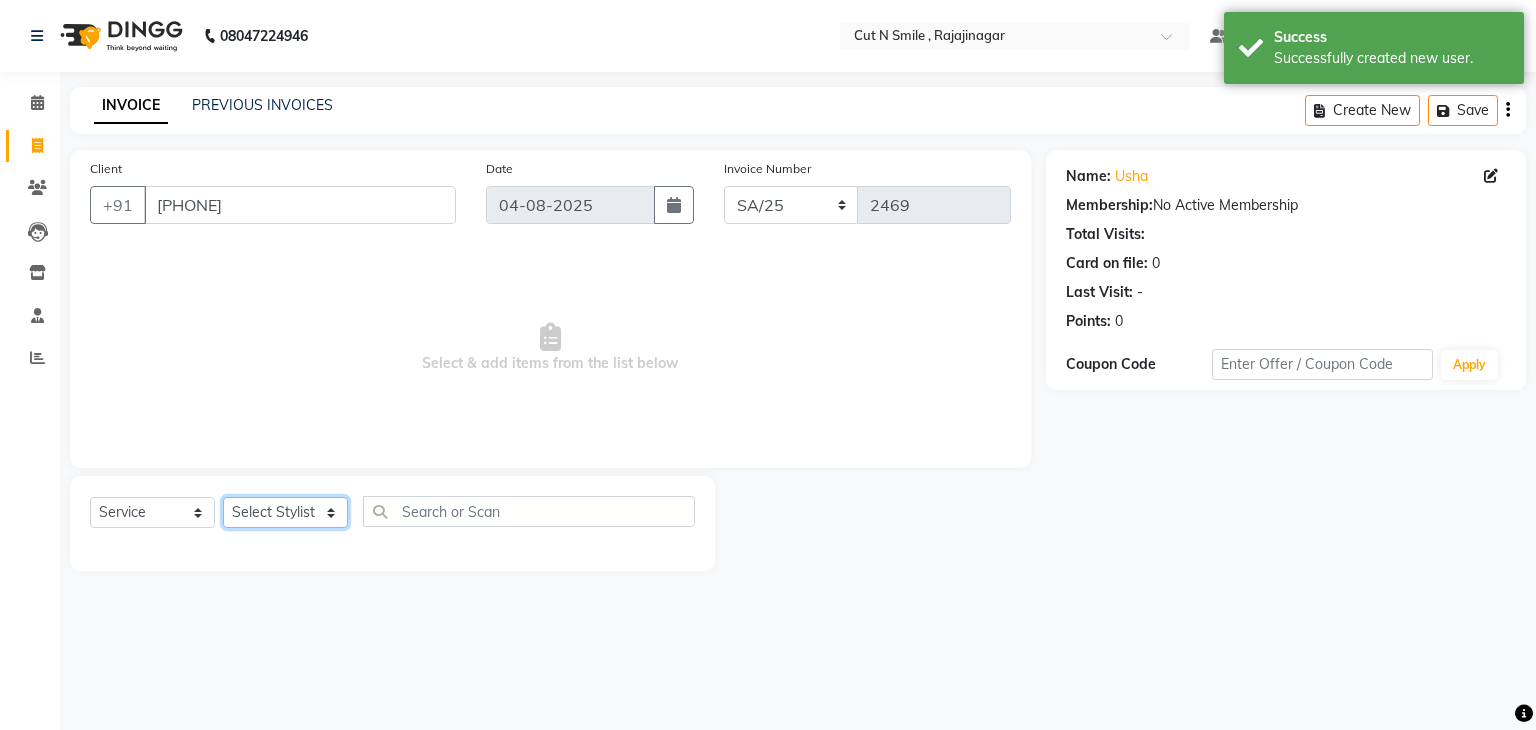 select on "57482" 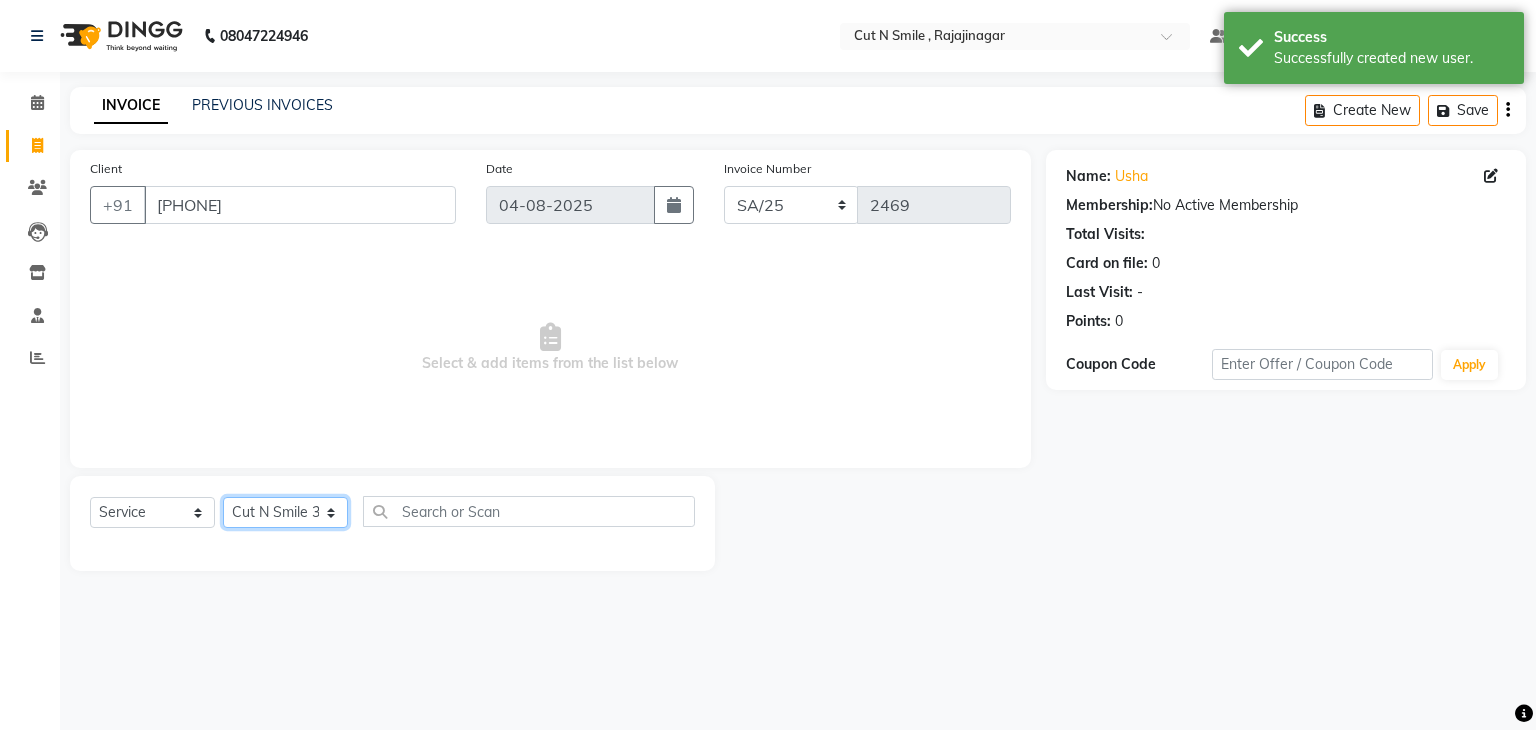 click on "Select Stylist Ali ML Ammu 3R Ankith VN Ash Mohammed 3R Atheek 3R Binitha 3R Bipana 4R CNS BOB  Cut N Smile 17M  Cut N Smile 3R Cut n Smile 4R Cut N Smile 9M Cut N Smile ML Cut N Smile V Fazil Ali 4R Govind VN Hema 4R Jayashree VN Karan VN Love 4R Mani Singh 3R Manu 4R  Muskaan VN Nadeem 4R N D M 4R NDM Alam 4R Noushad VN Pavan 4R Priya BOB Priyanka 3R Rahul 3R Ravi 3R Riya BOB Rohith 4R Roobina 3R Roopa 4R Rubina BOB Sahil Ahmed 3R Sahil Bhatti 4R Sameer 3R Sanajana BOB  Sanjana BOB Sarita VN Shaan 4R Shahid 4R Shakir VN Shanavaaz BOB Shiney 3R Shivu Raj 4R Srijana BOB Sunil Laddi 4R Sunny VN Supriya BOB Sushmitha 4R Vakeel 3R Varas 4R Varas BOB Vishwa VN" 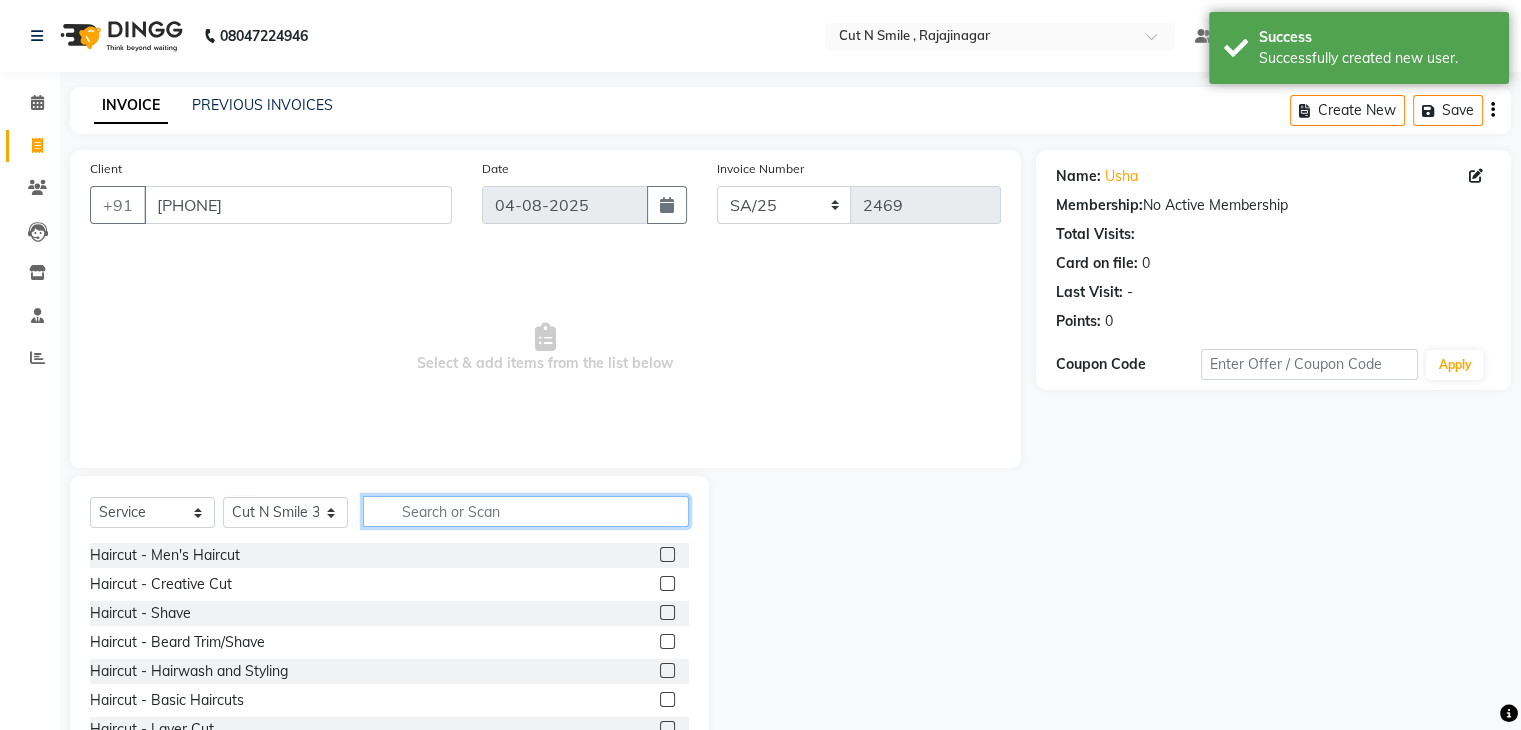 click 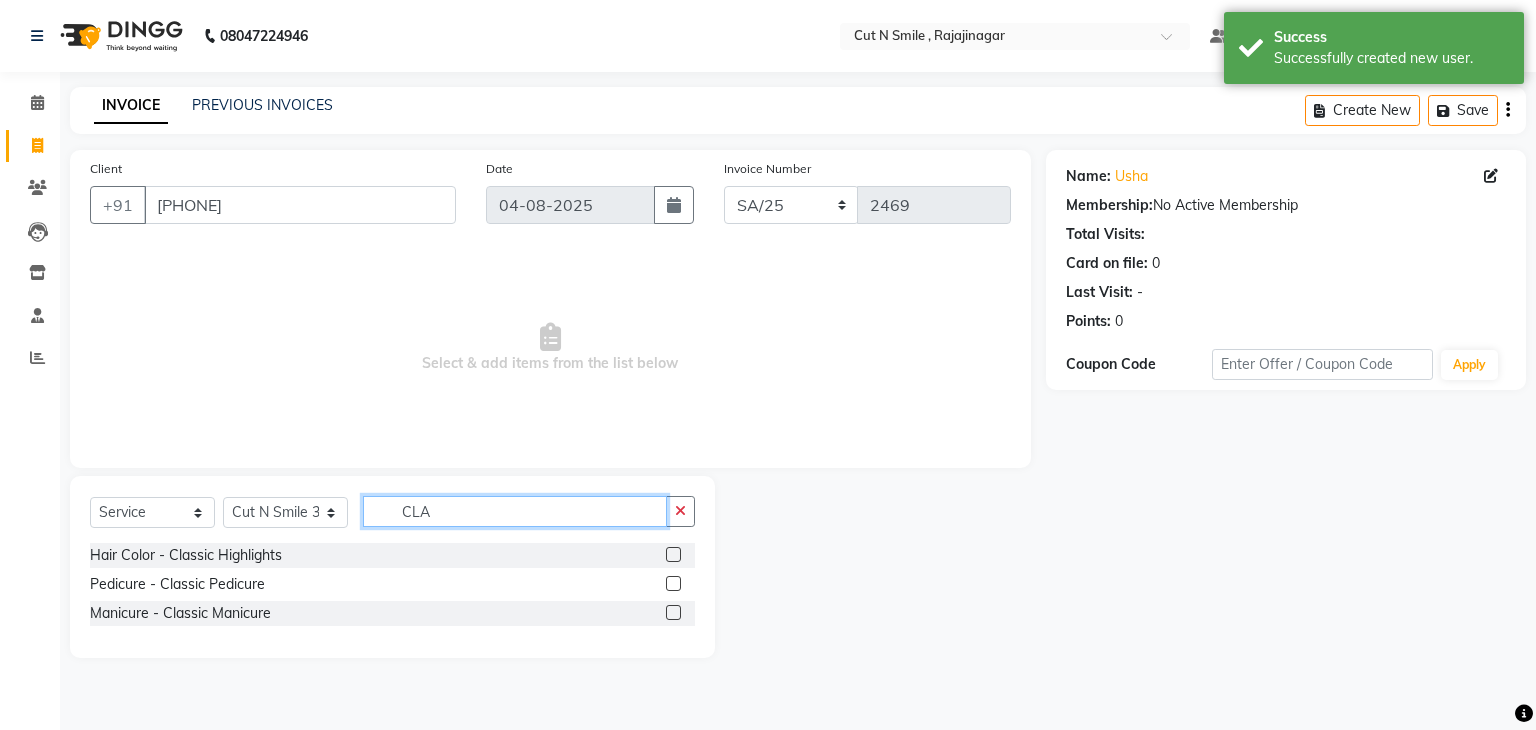 type on "CLA" 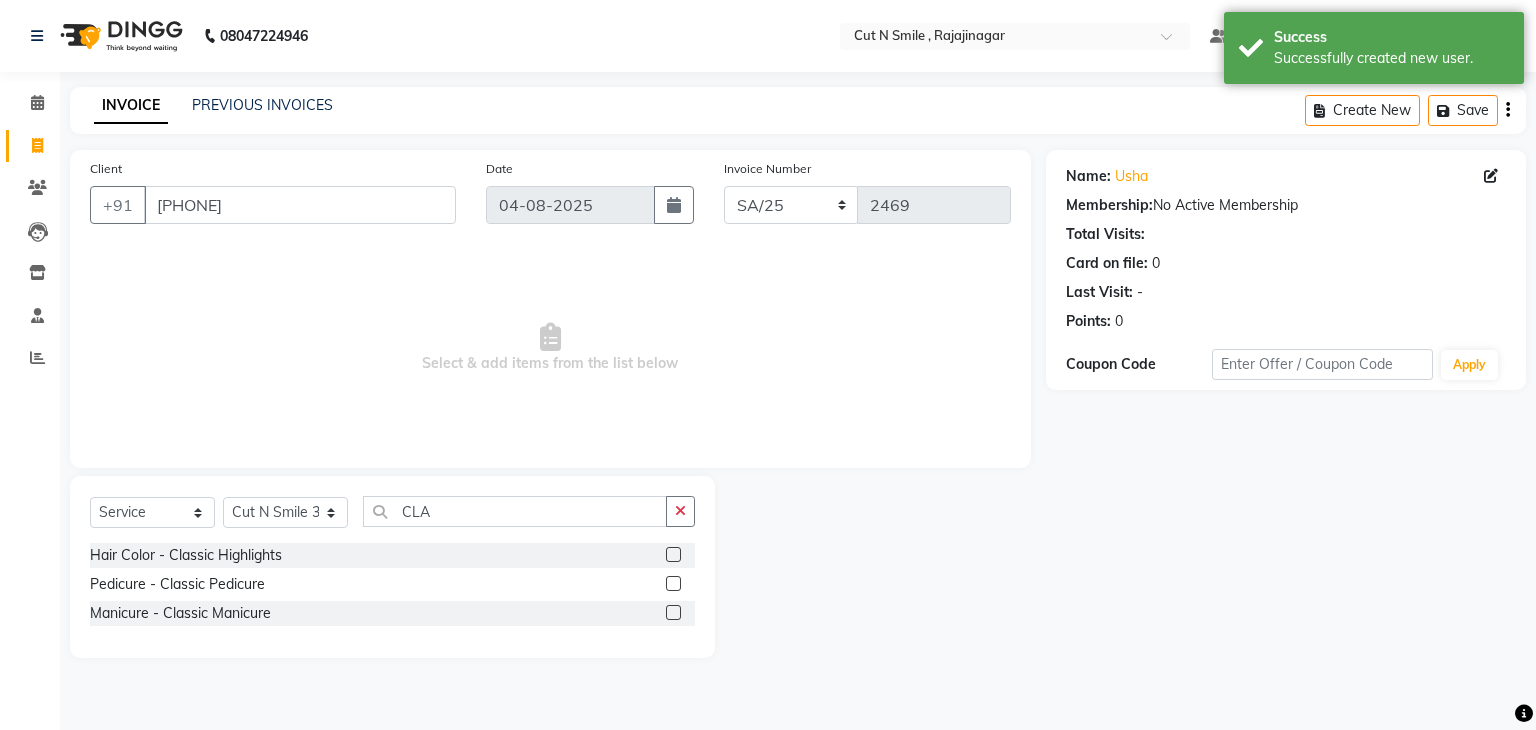 click 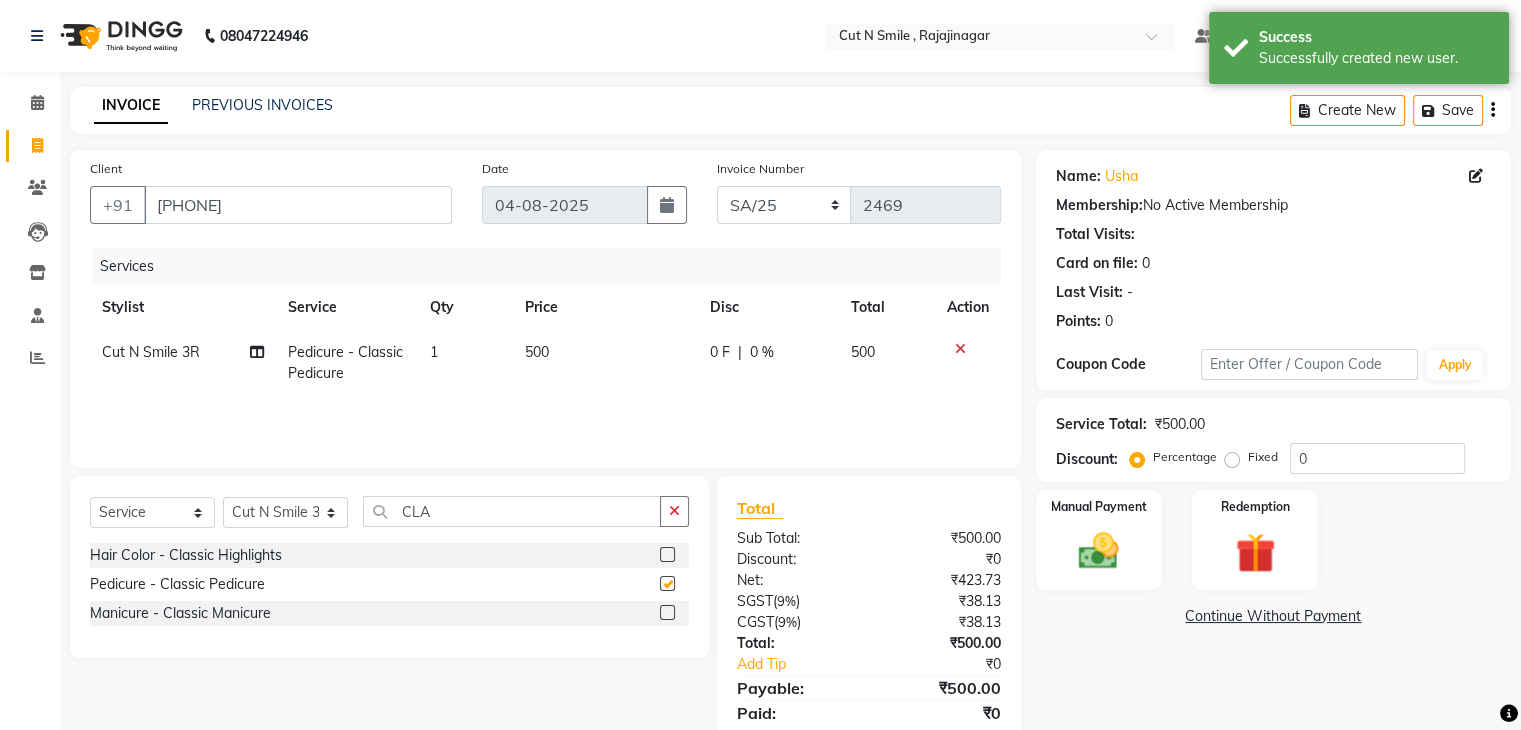 checkbox on "false" 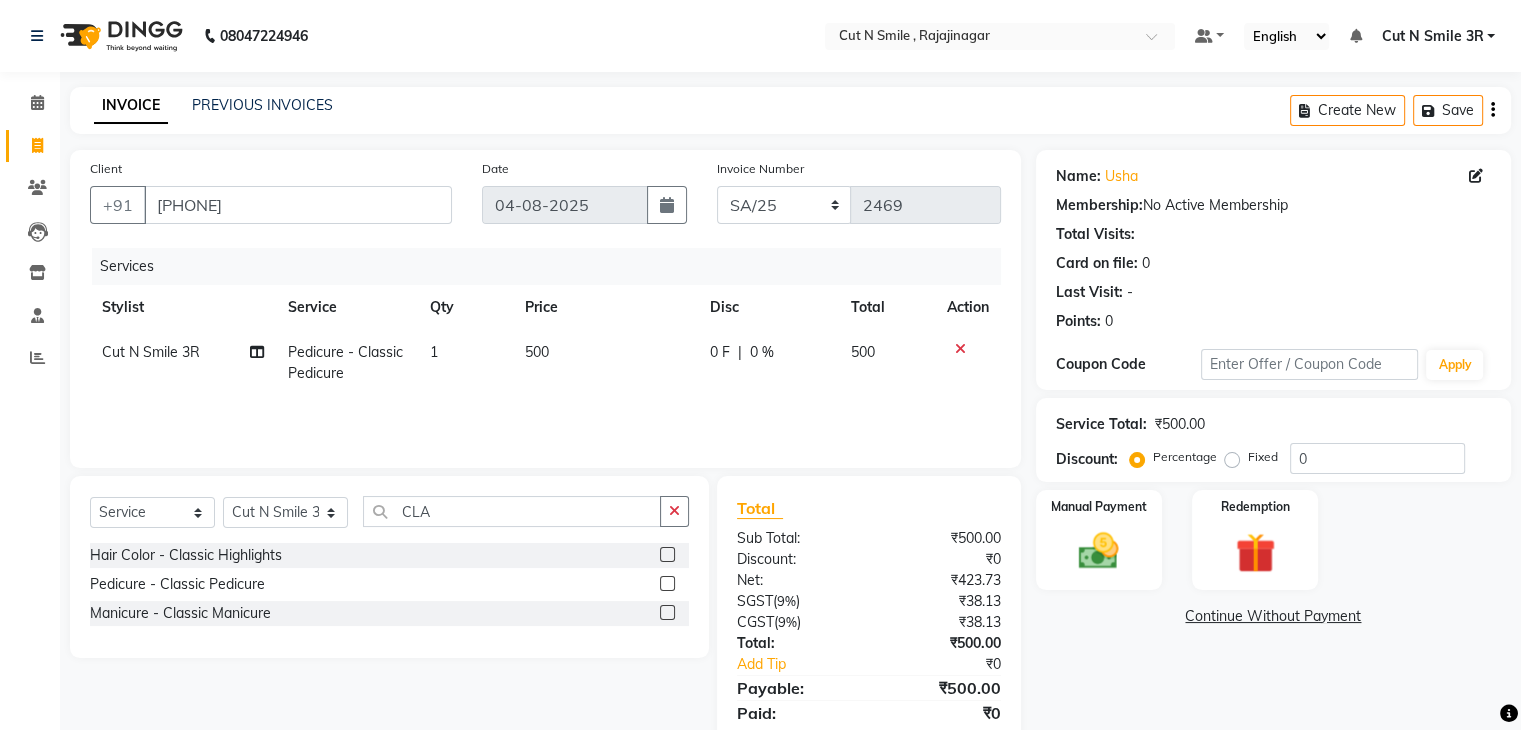 click 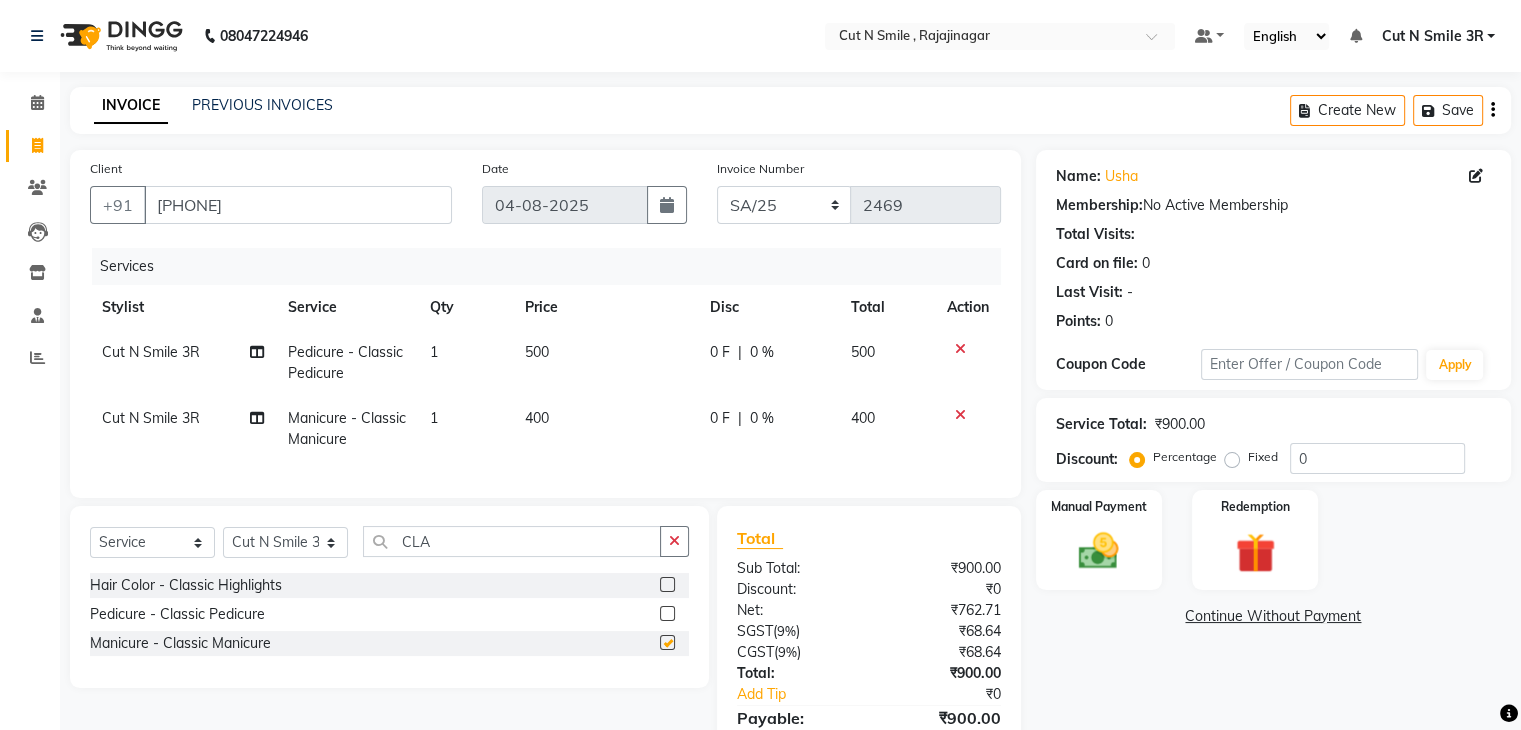 checkbox on "false" 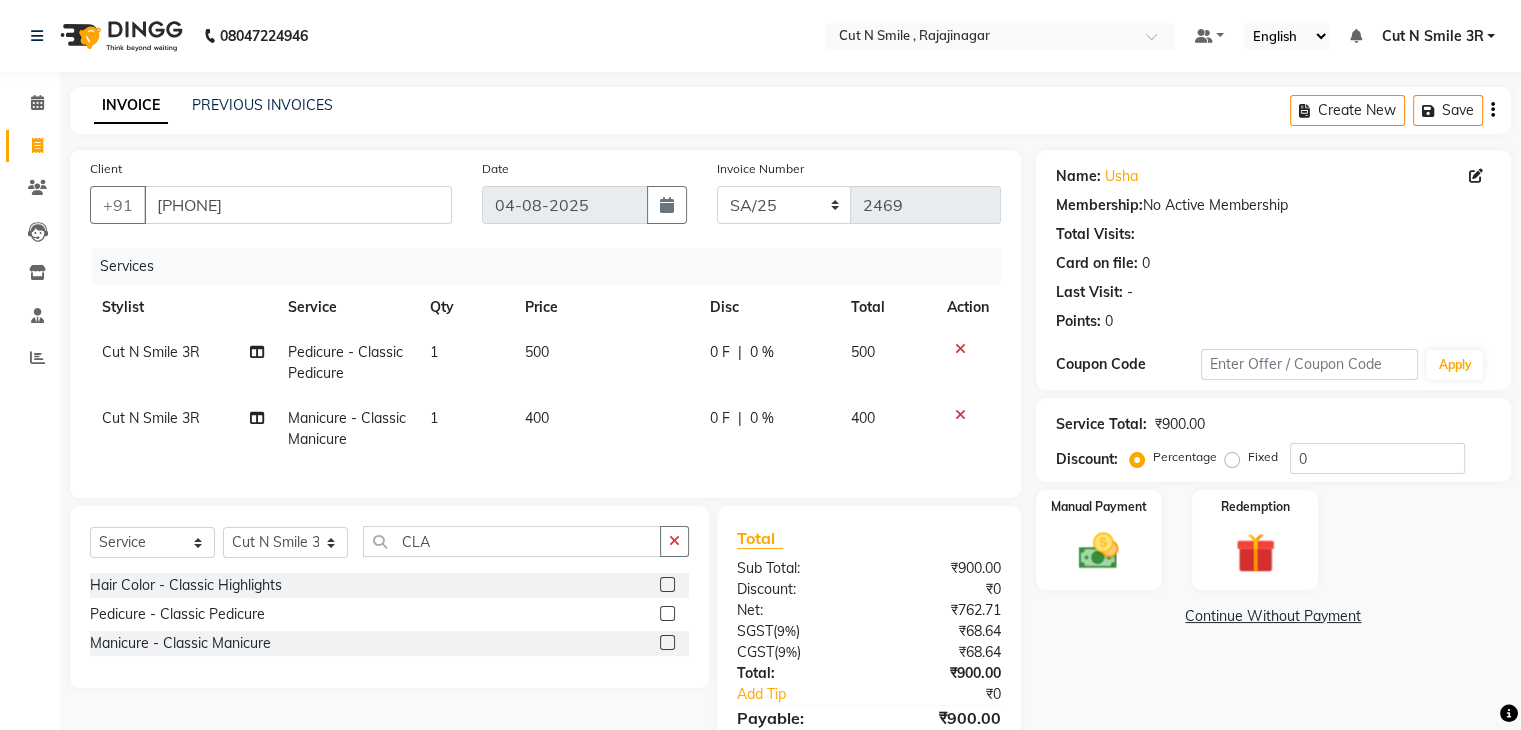 click on "500" 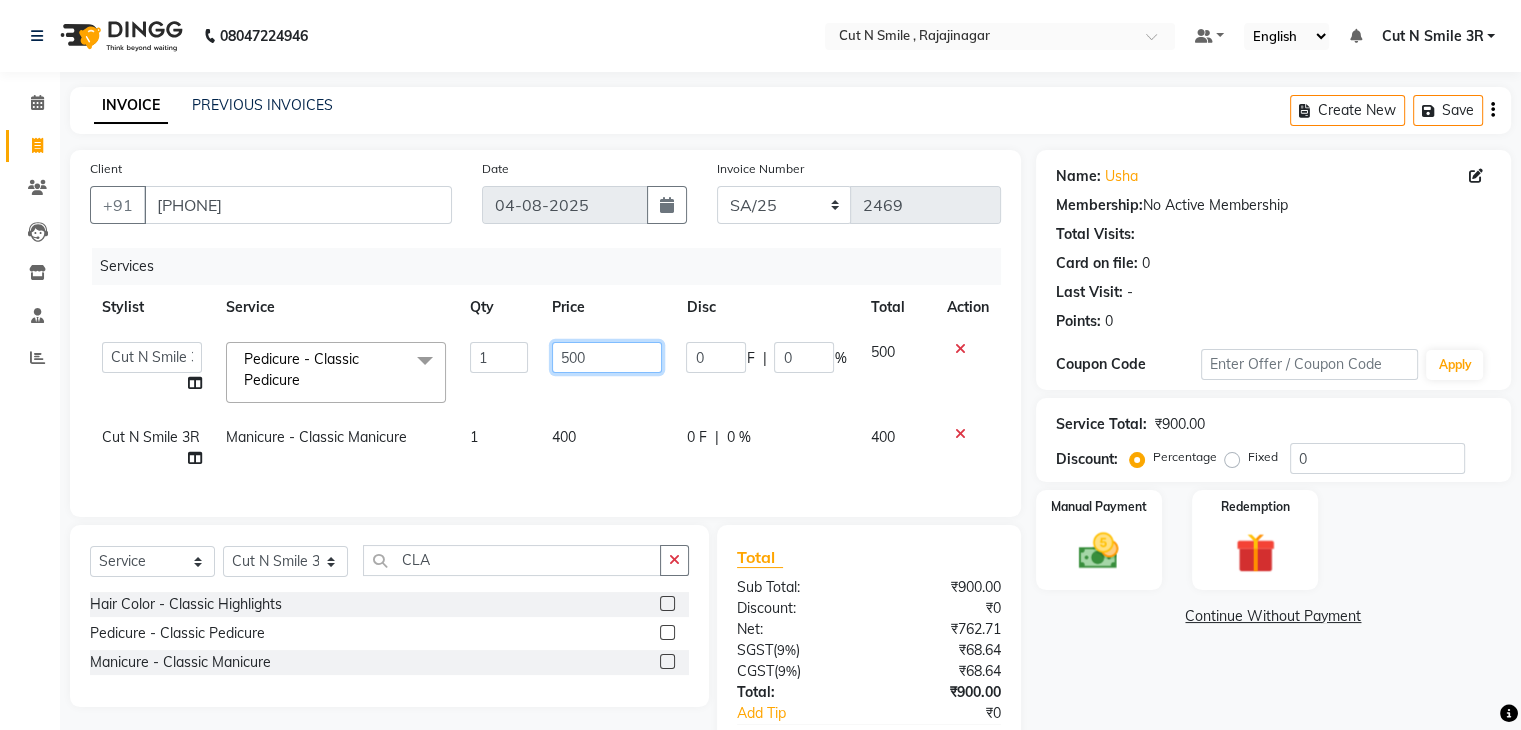 click on "500" 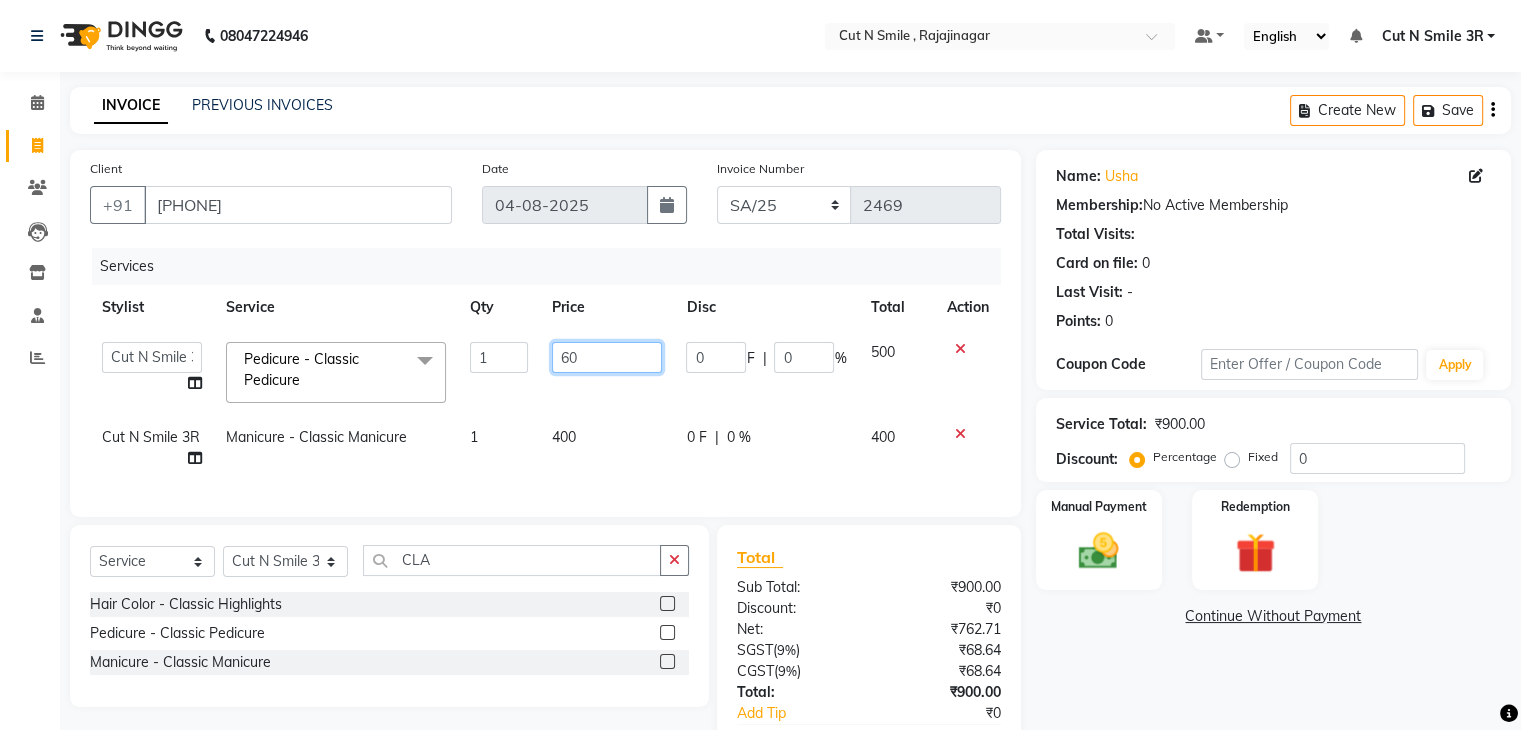type on "600" 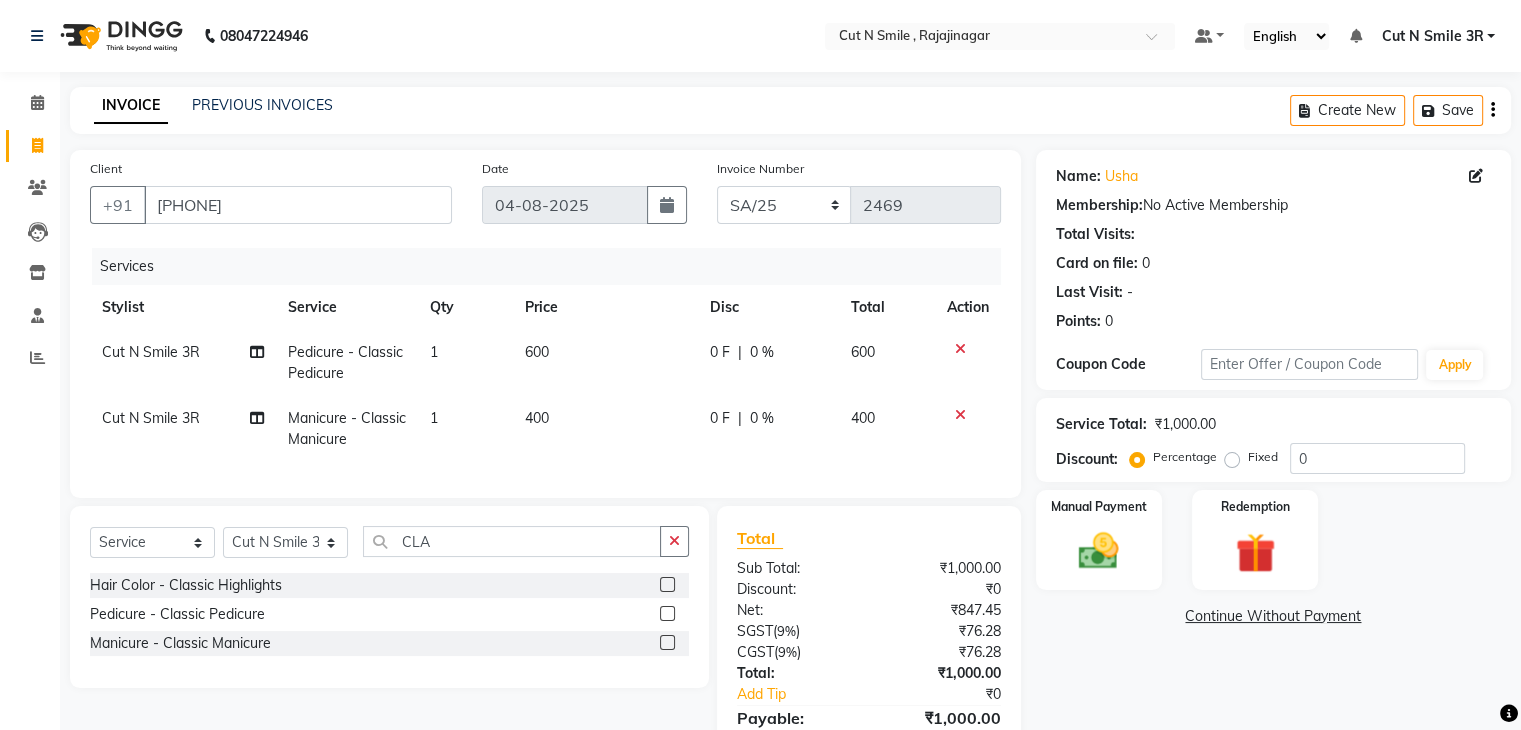click on "Continue Without Payment" 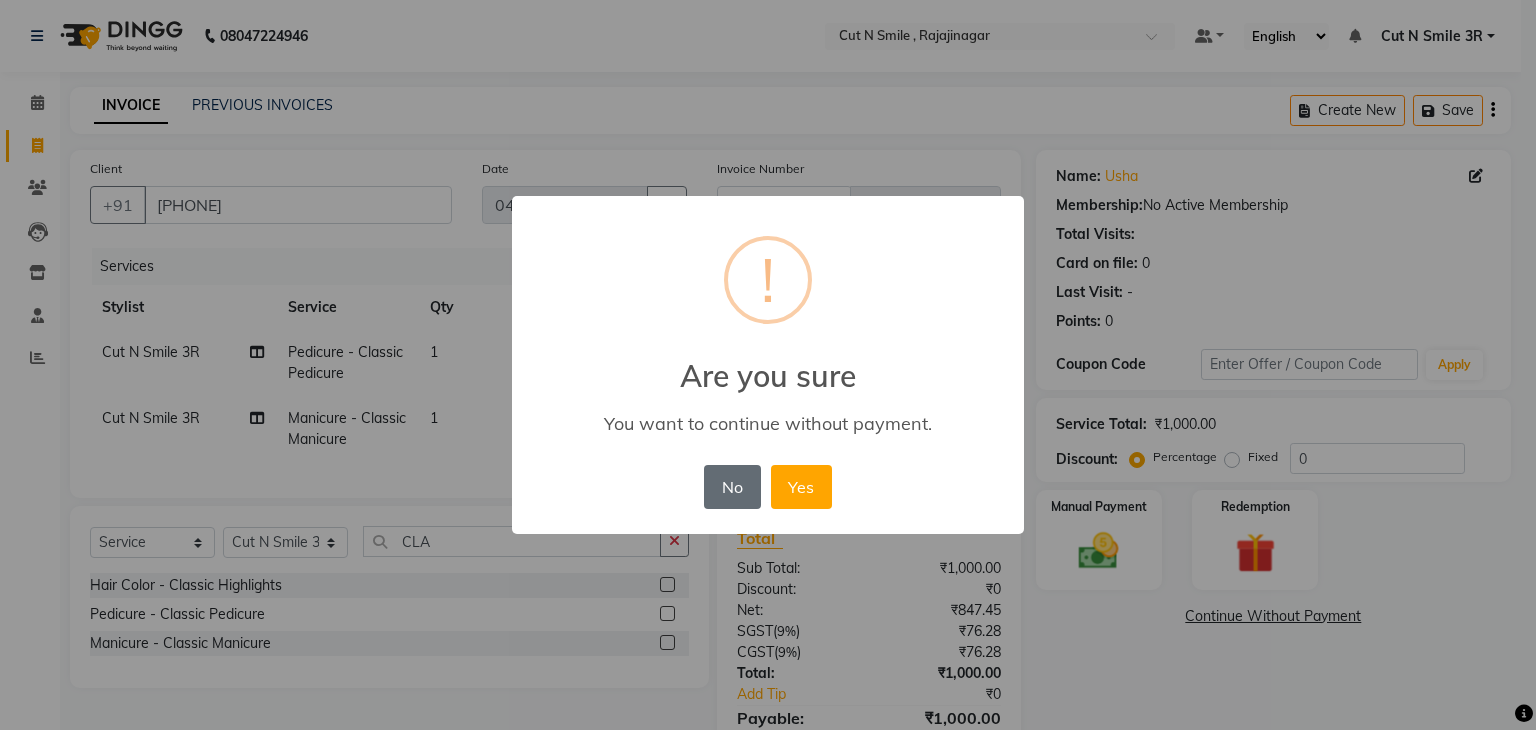click on "No" at bounding box center [732, 487] 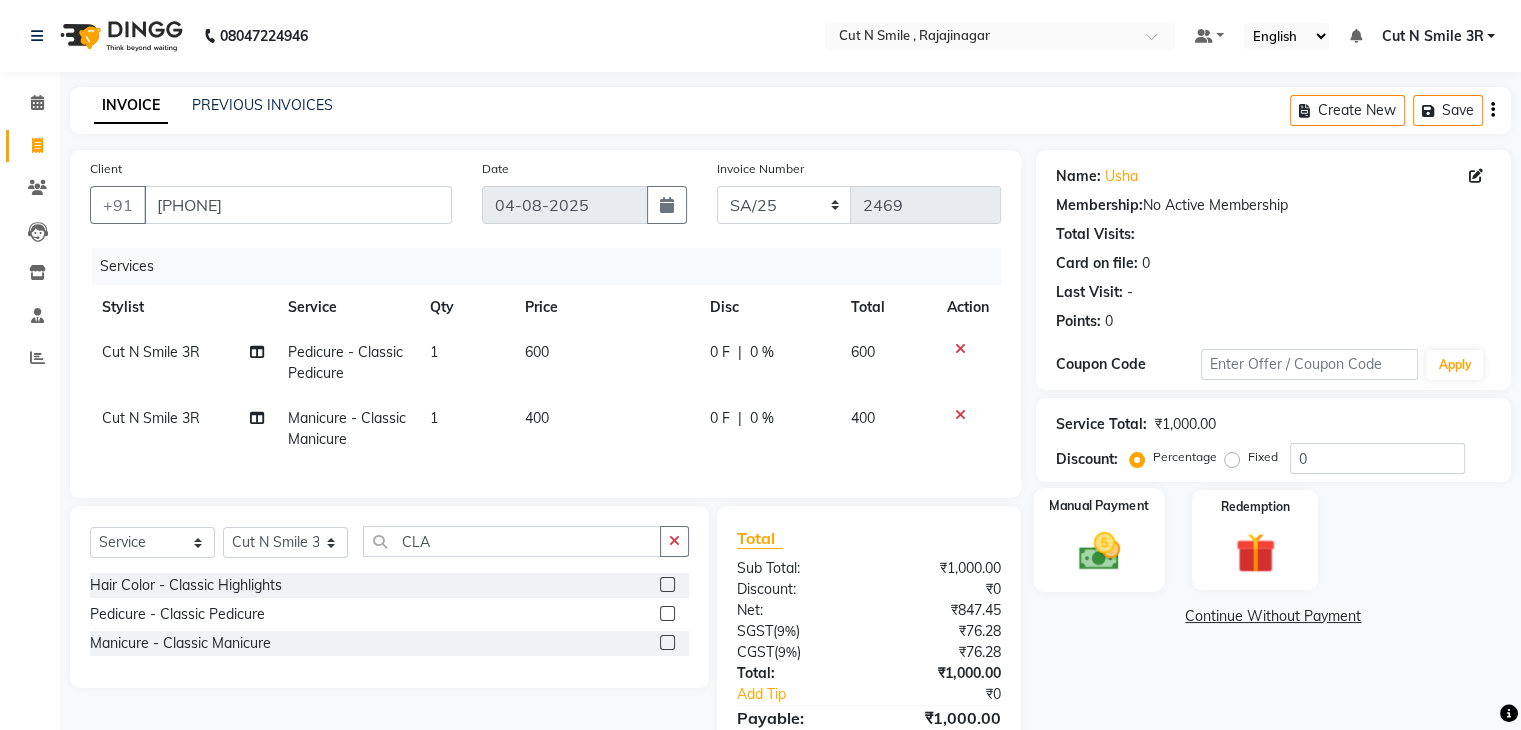 click 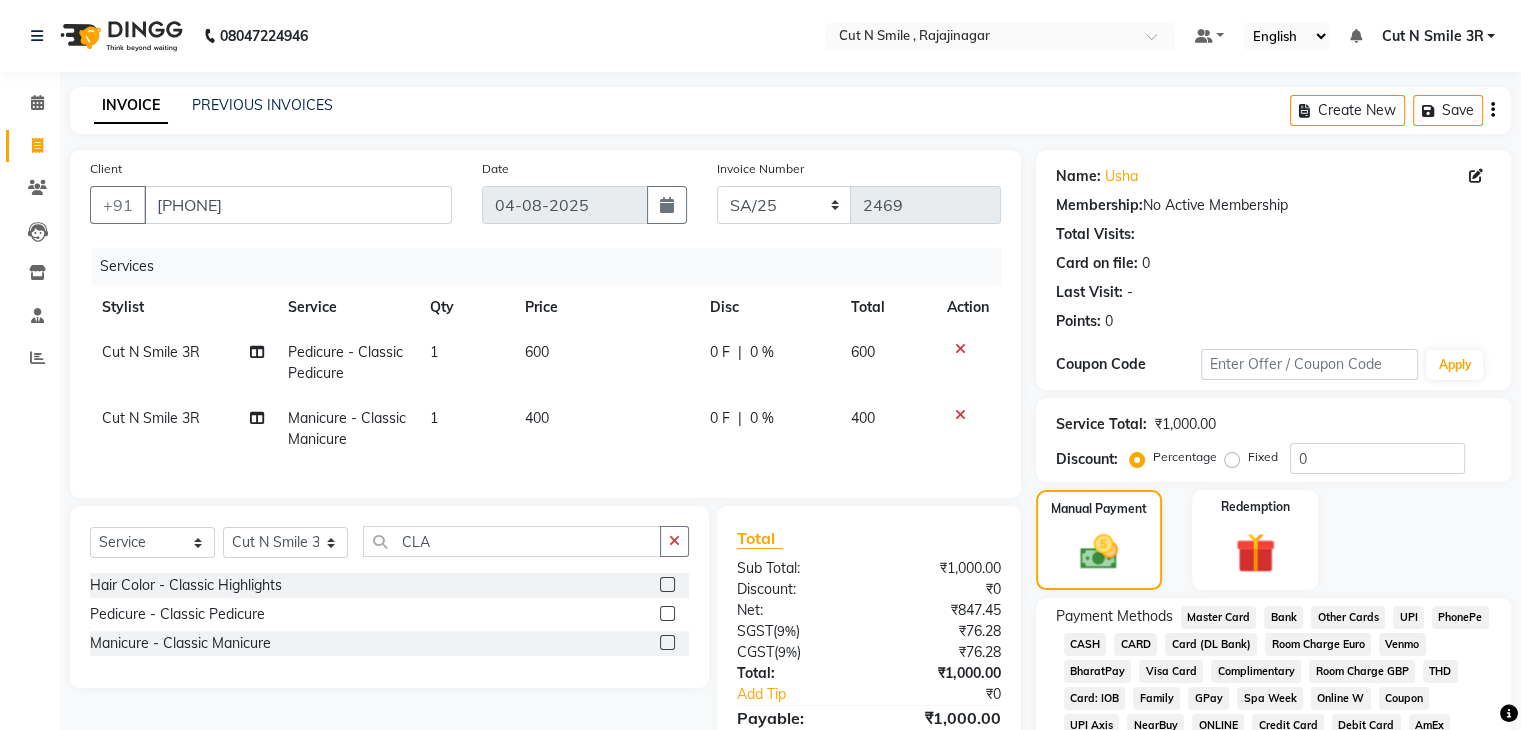 click on "UPI" 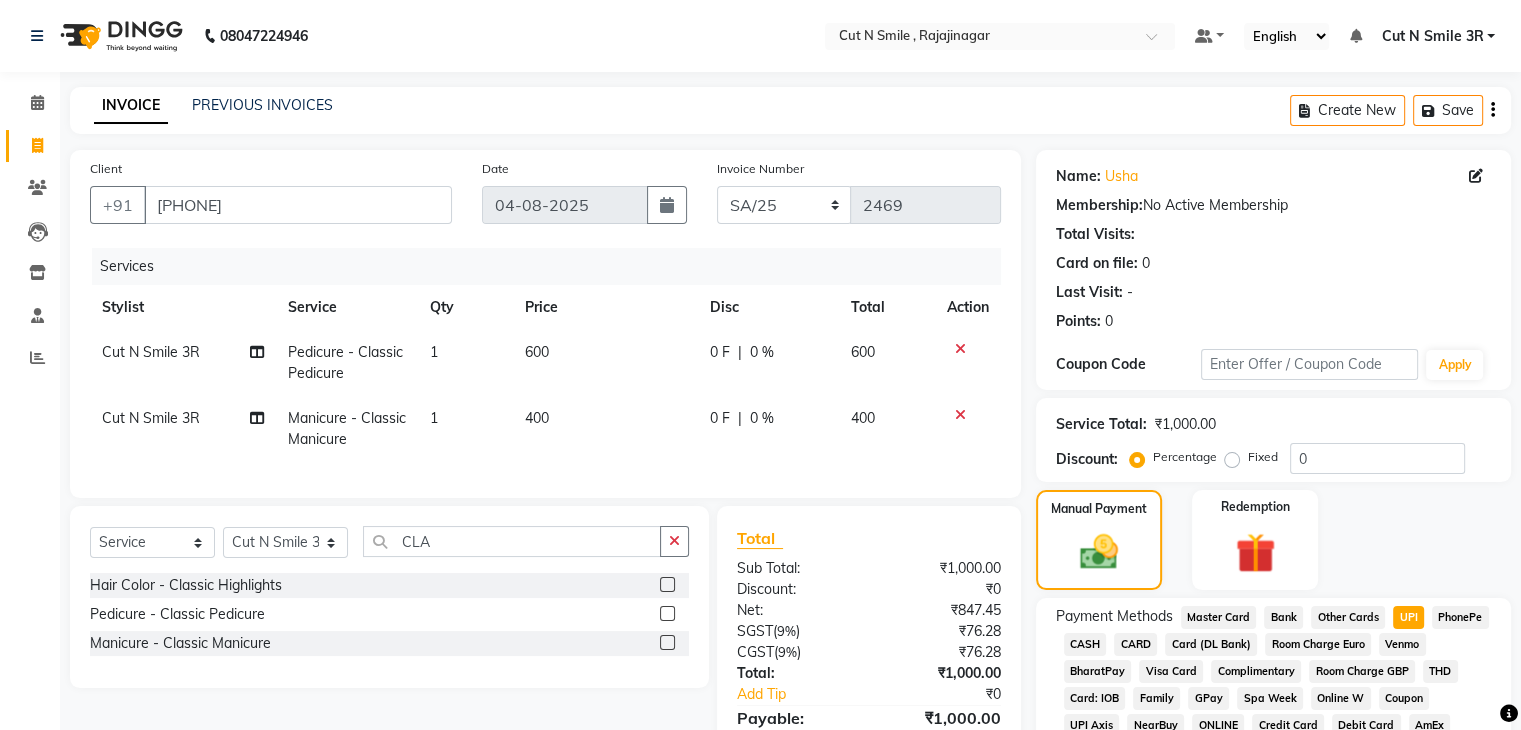 scroll, scrollTop: 228, scrollLeft: 0, axis: vertical 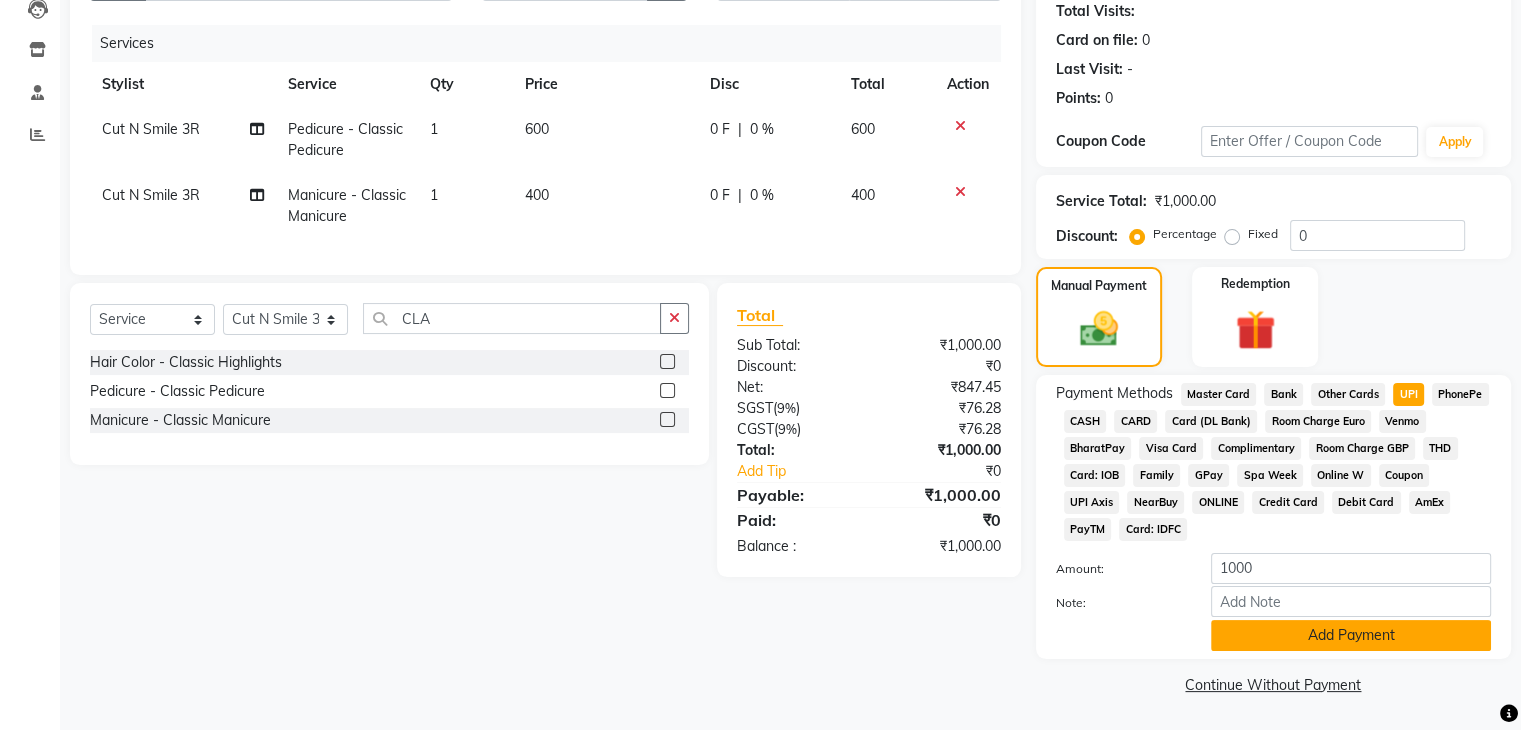 click on "Add Payment" 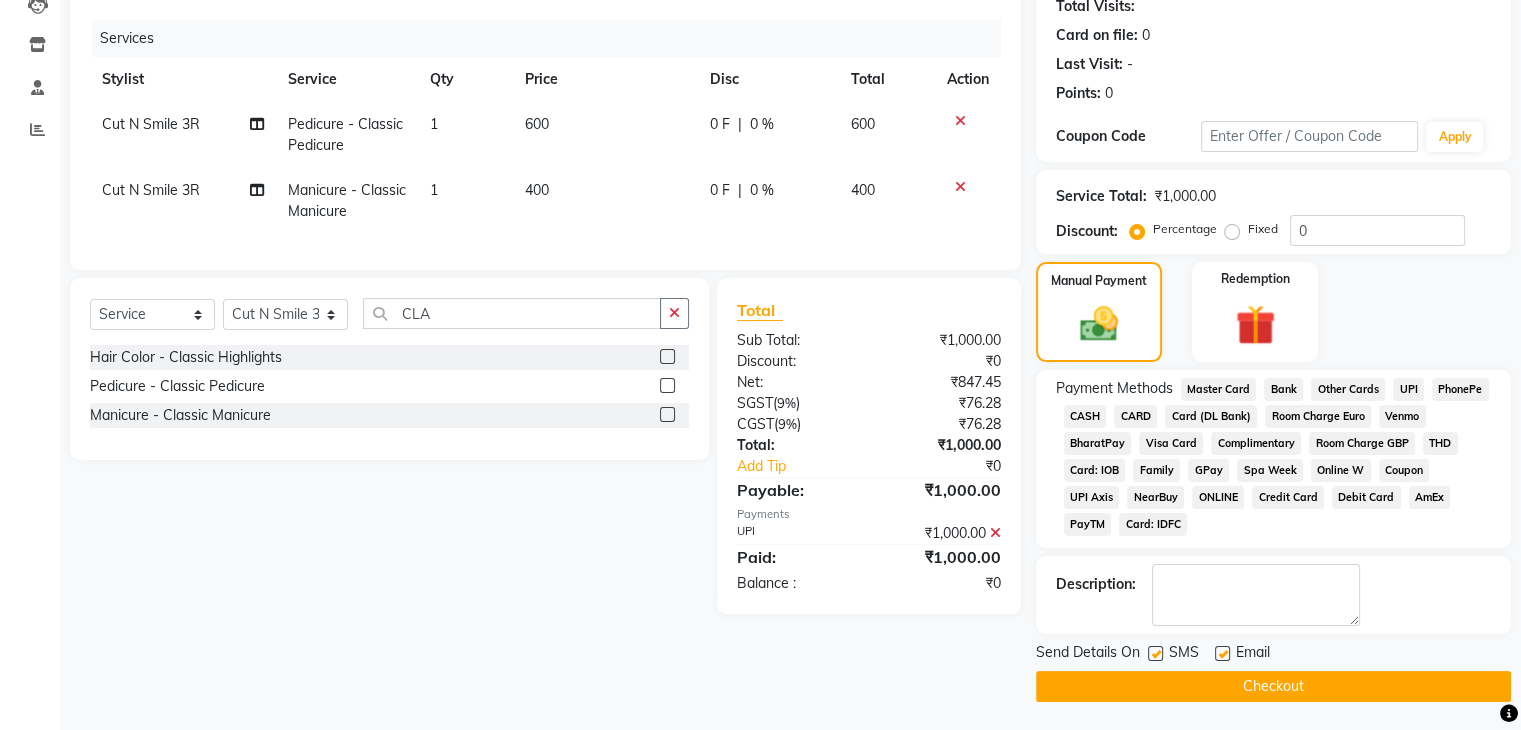 click on "Checkout" 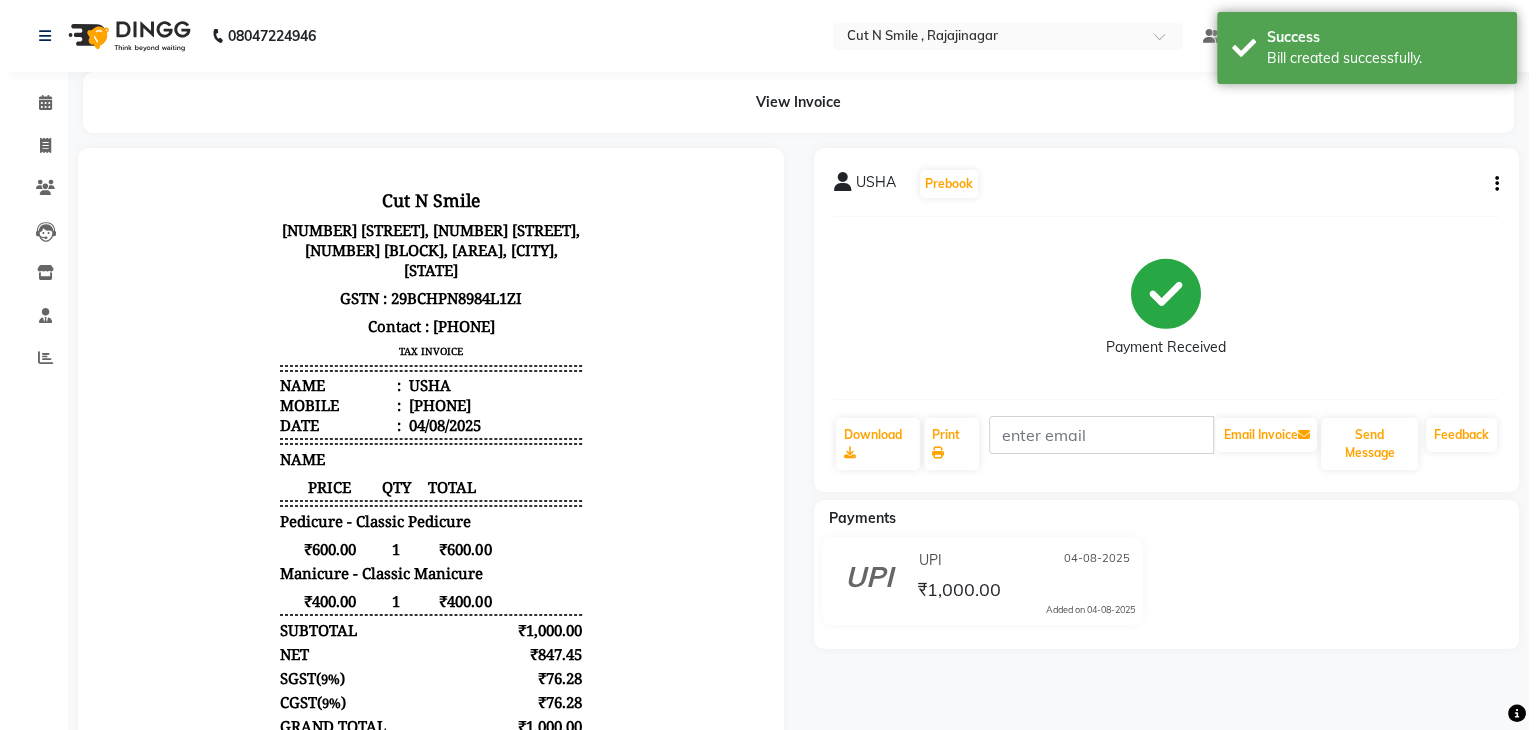 scroll, scrollTop: 0, scrollLeft: 0, axis: both 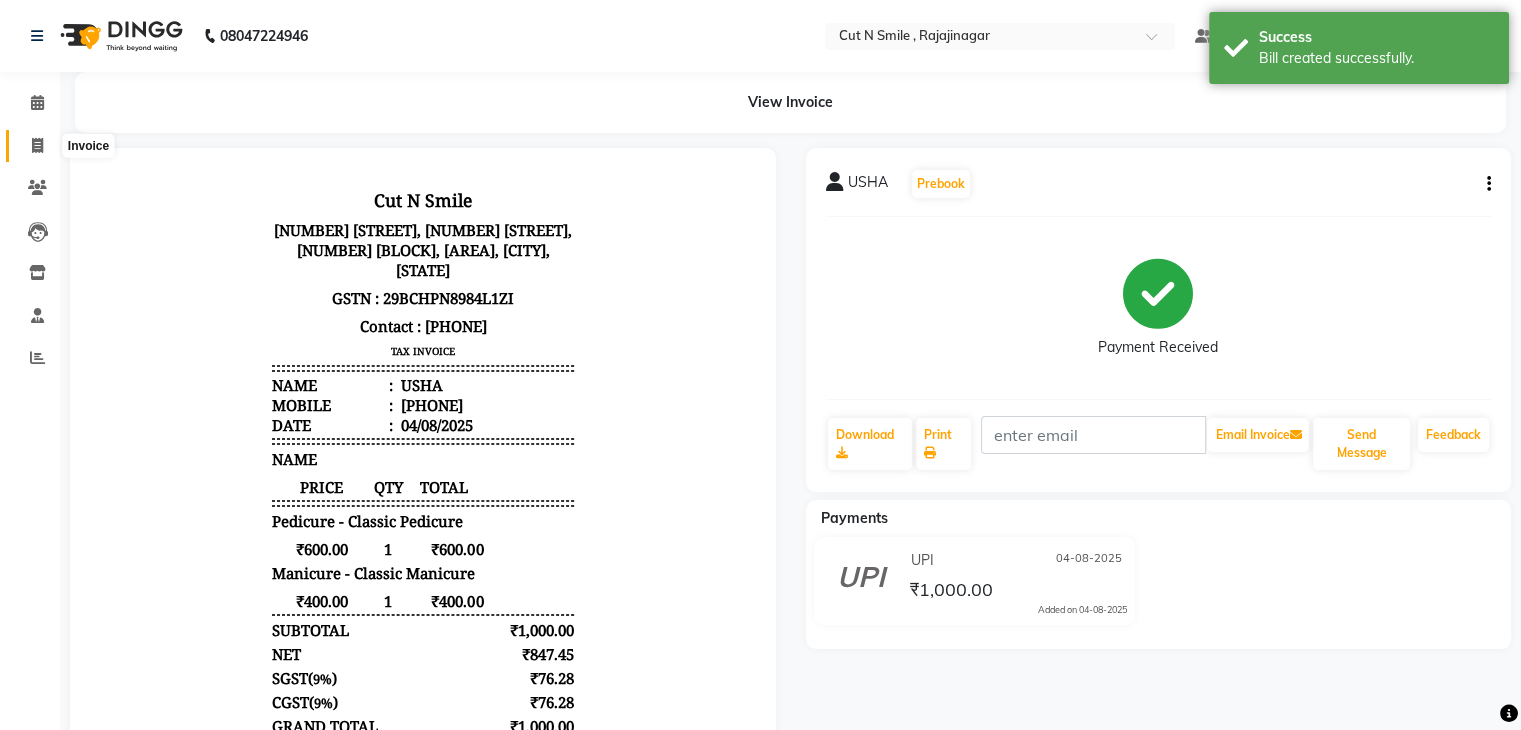 click 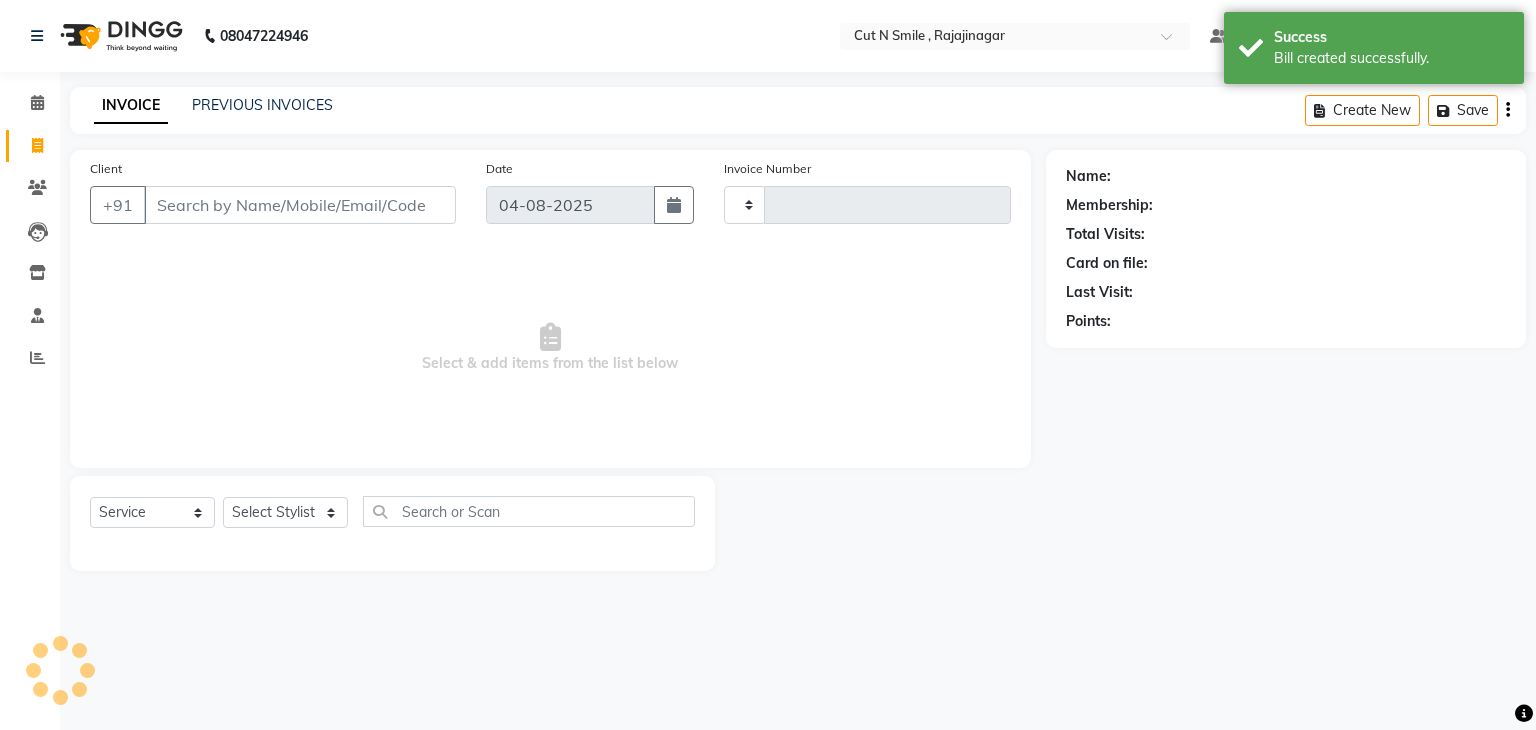 type on "116" 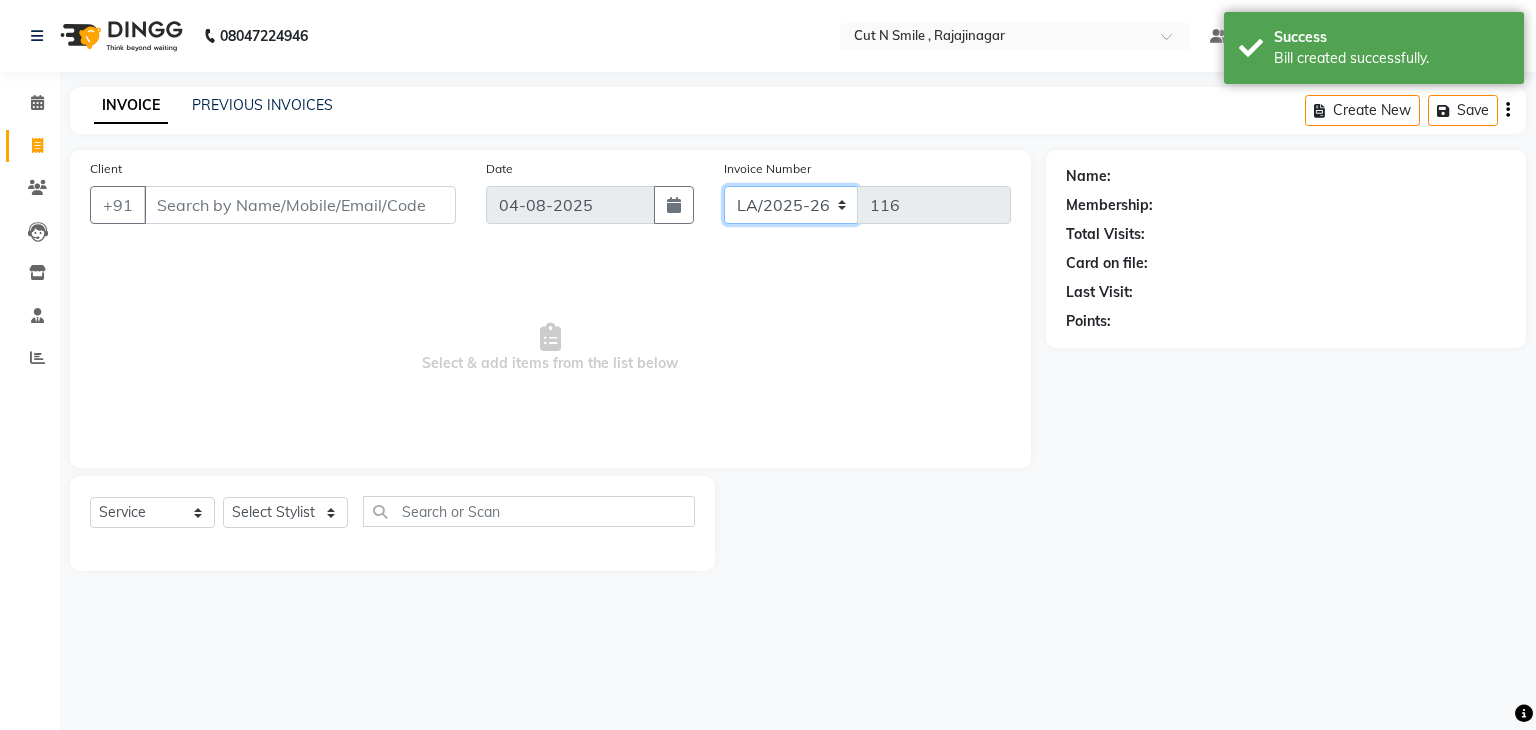 click on "BOB/25-26 LA/2025-26 SH/25 CH/25 SA/25" 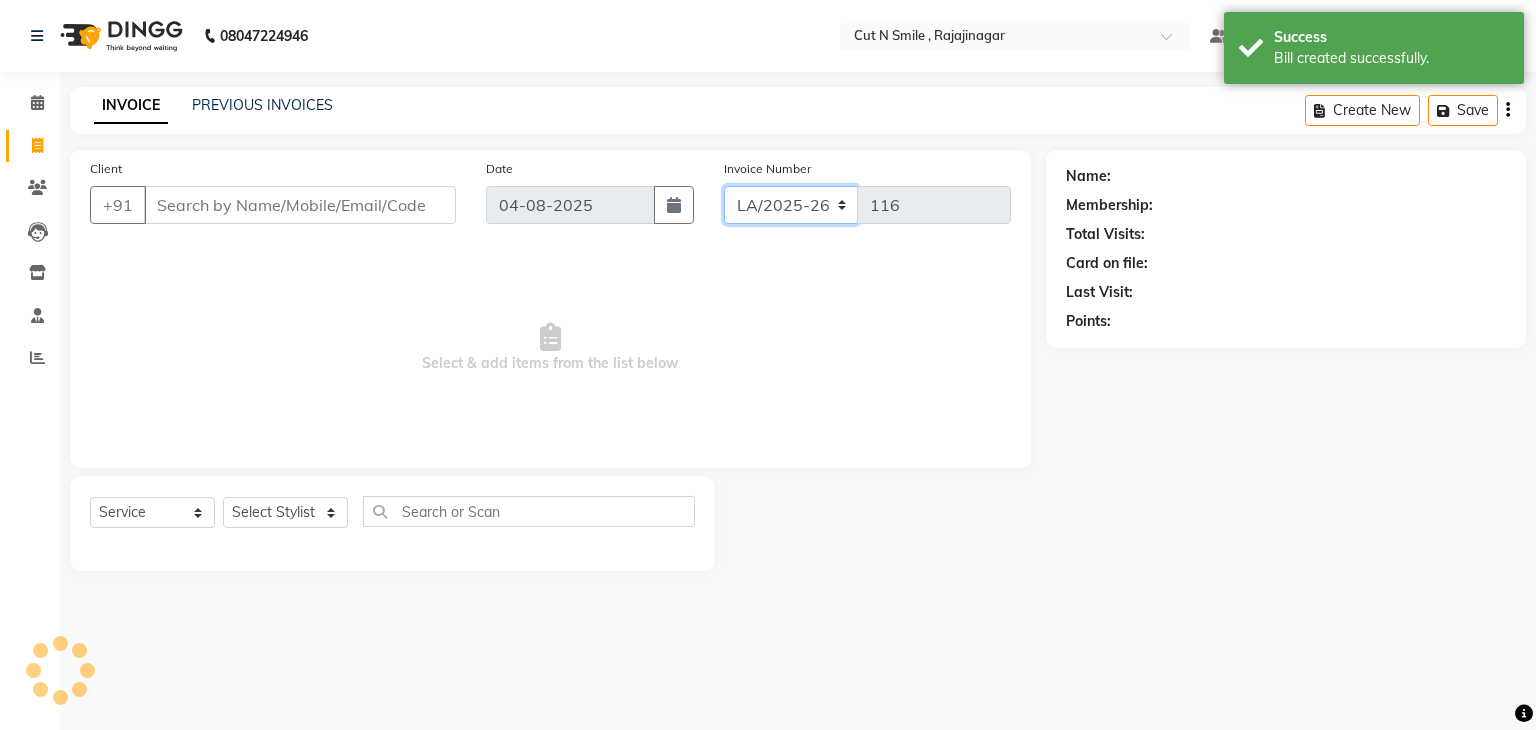 select on "7181" 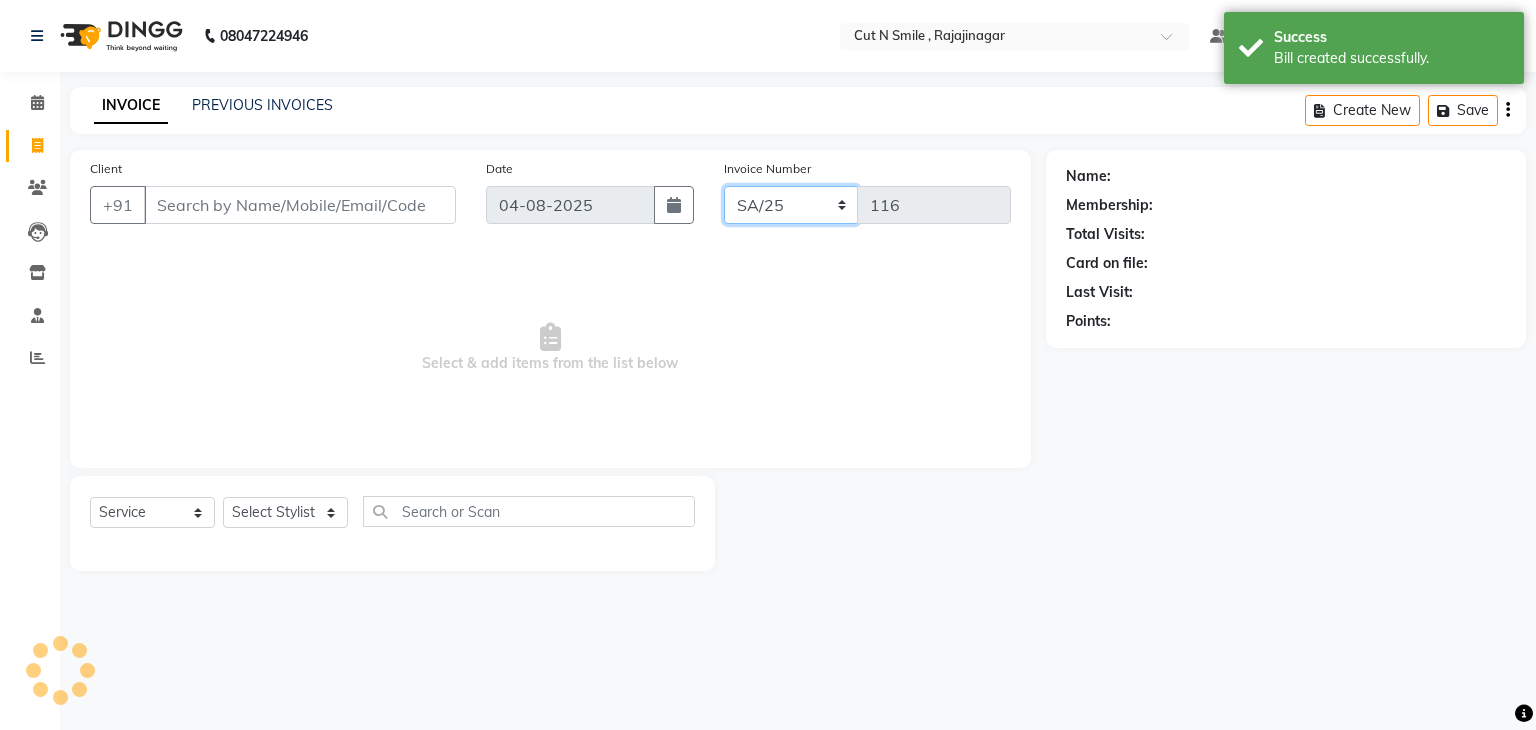 click on "BOB/25-26 LA/2025-26 SH/25 CH/25 SA/25" 